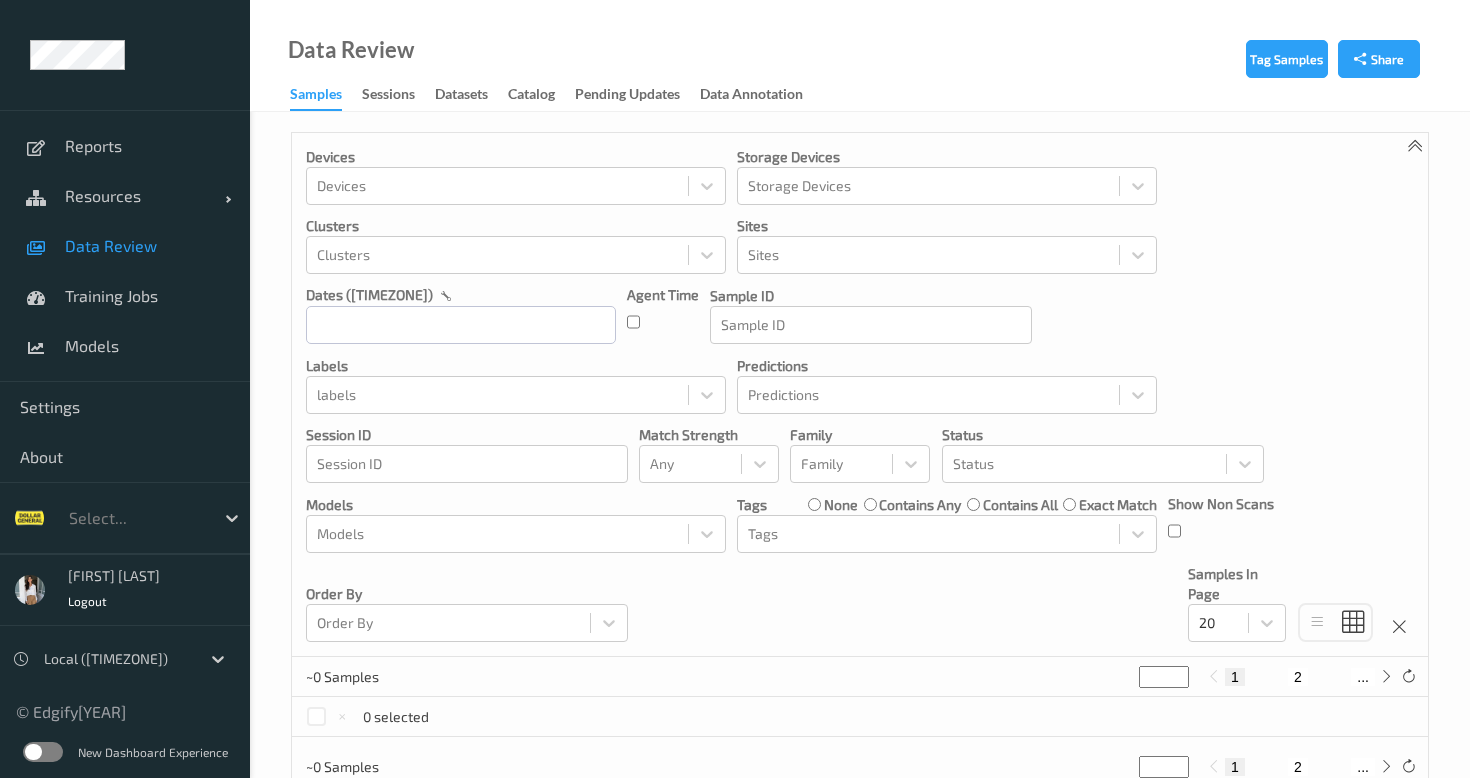 scroll, scrollTop: 0, scrollLeft: 0, axis: both 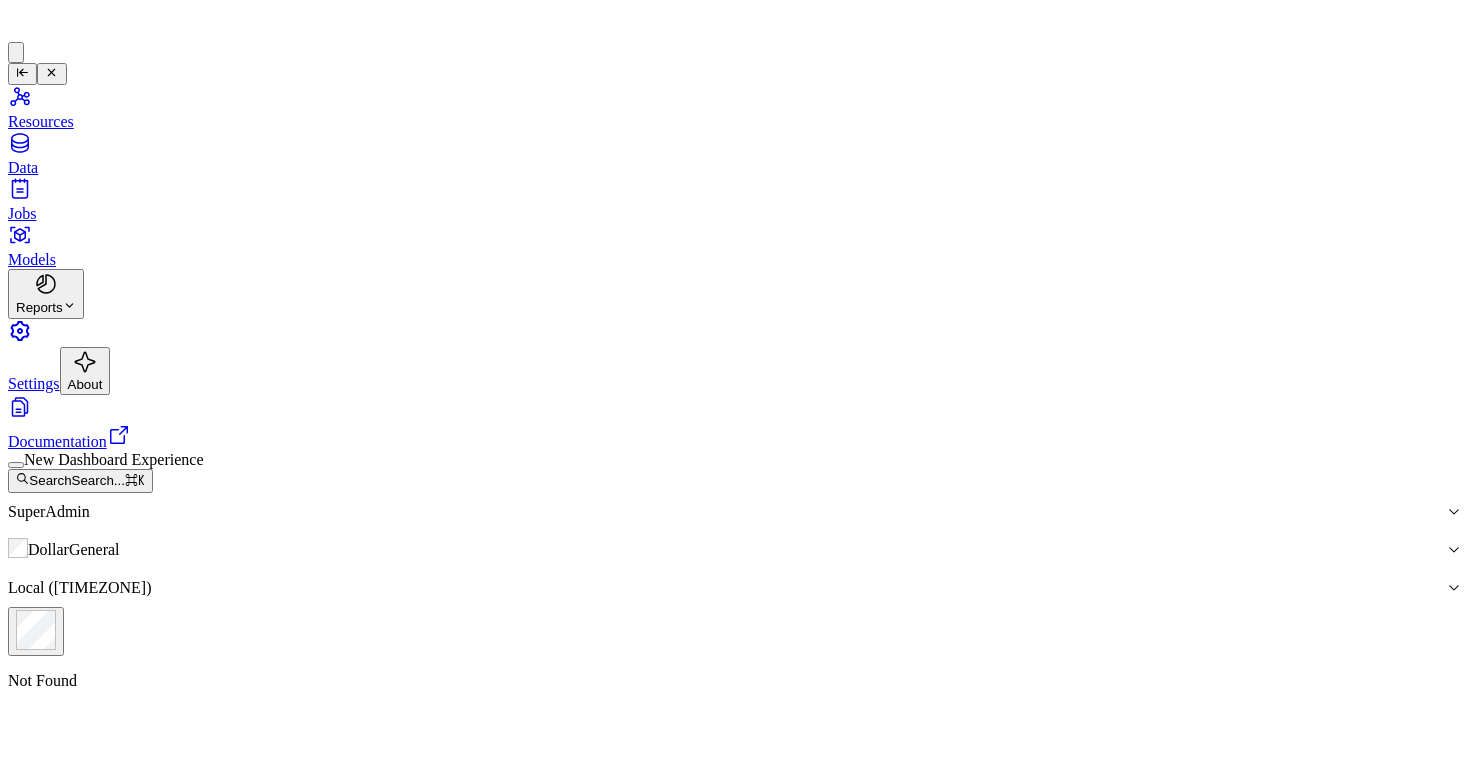 click at bounding box center (16, 465) 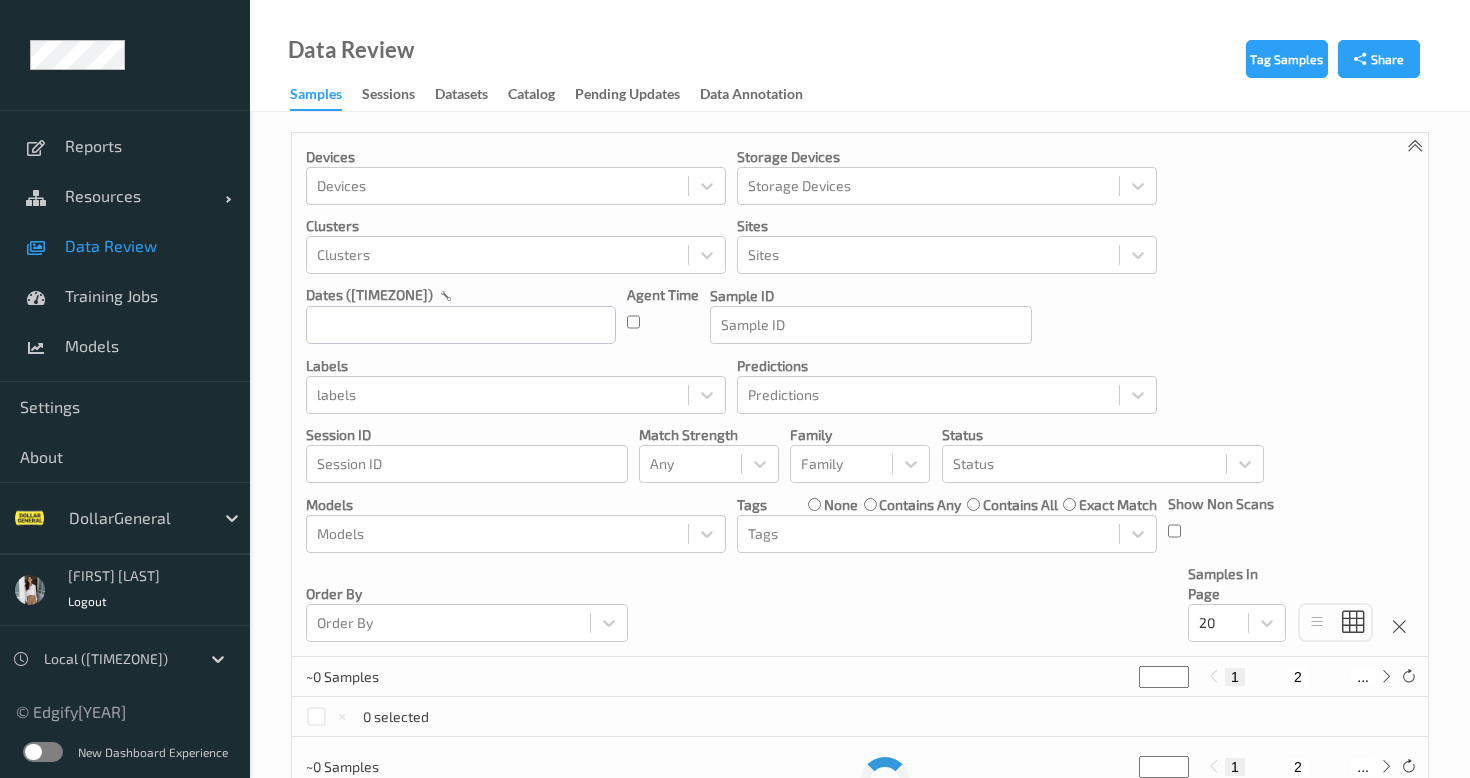 scroll, scrollTop: 0, scrollLeft: 0, axis: both 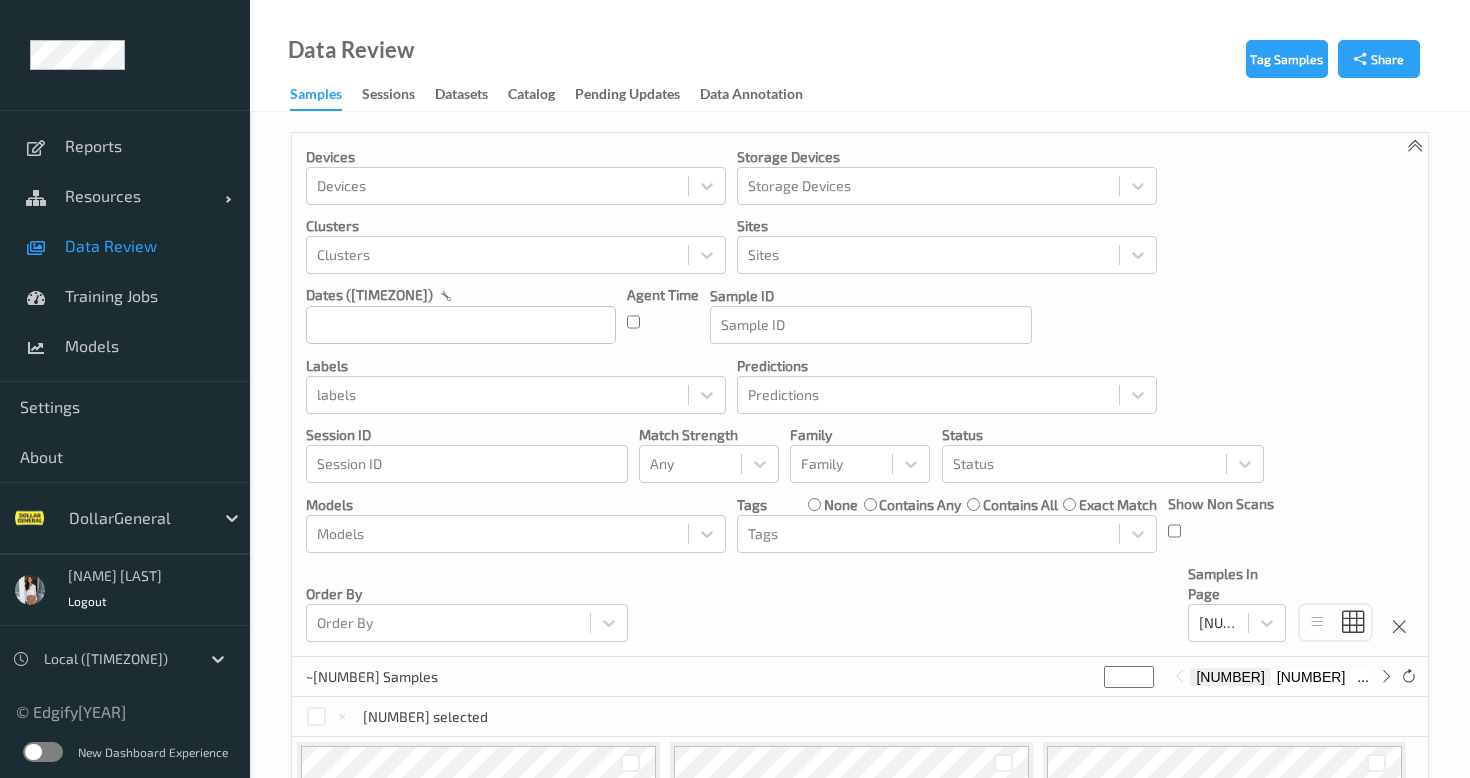 click at bounding box center [43, 752] 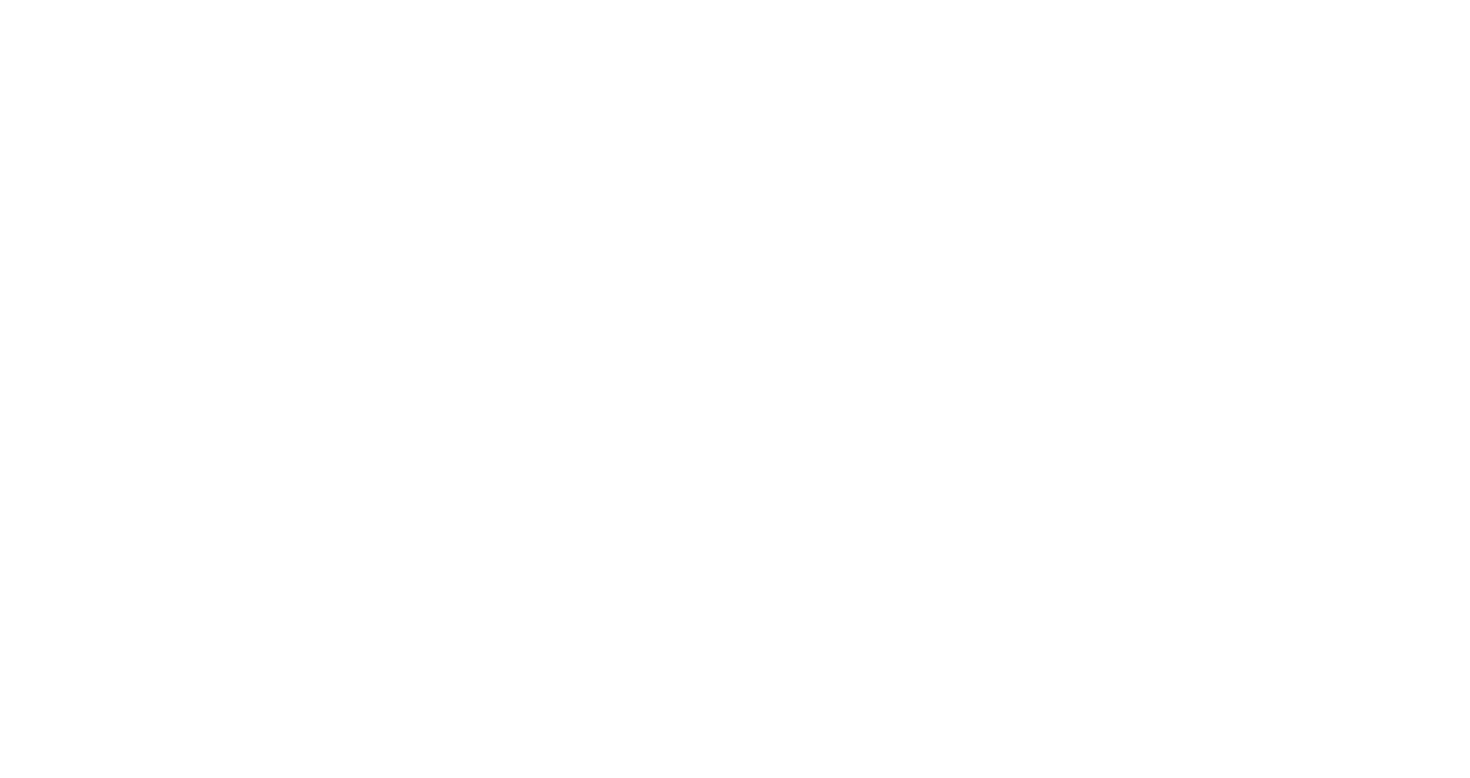 scroll, scrollTop: 0, scrollLeft: 0, axis: both 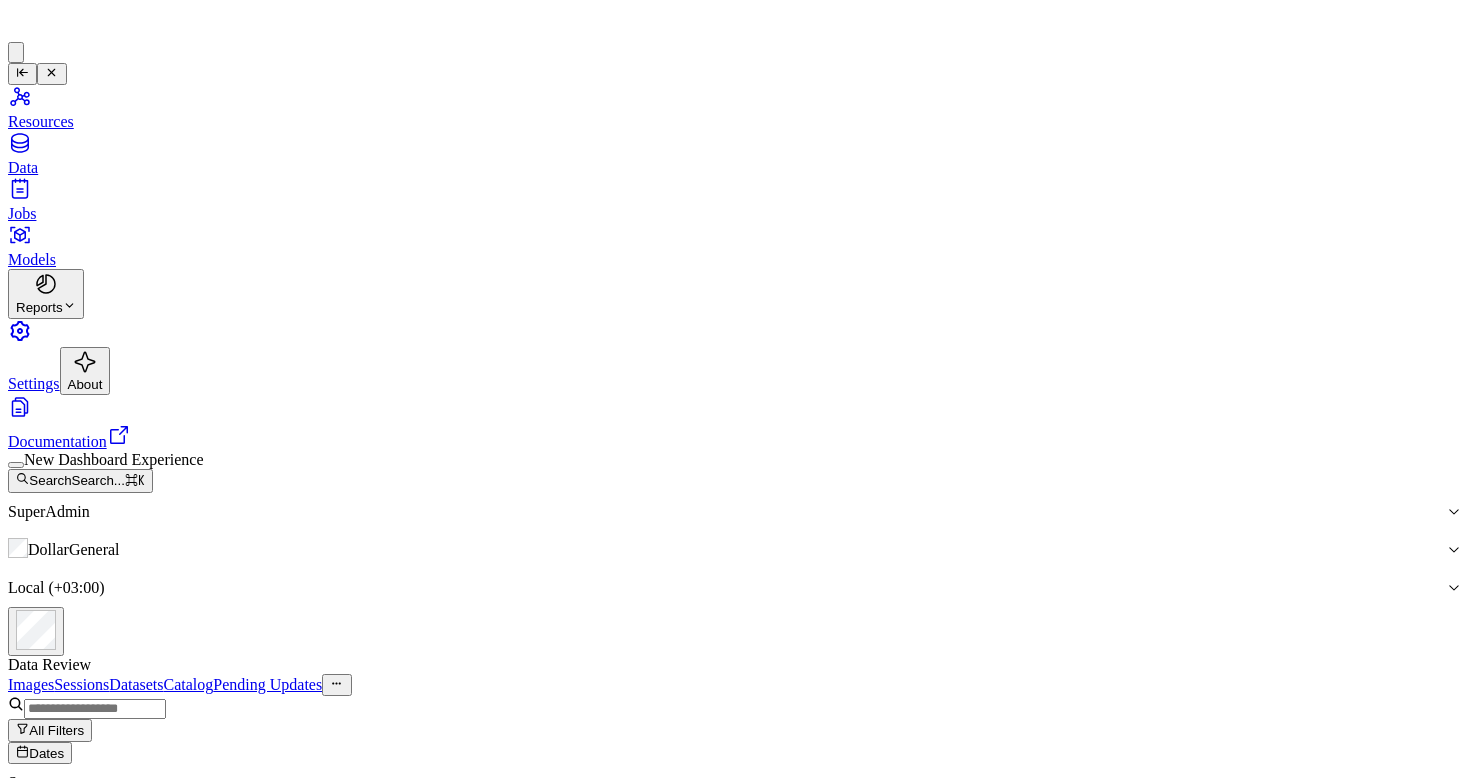 click on "Sessions" at bounding box center (81, 684) 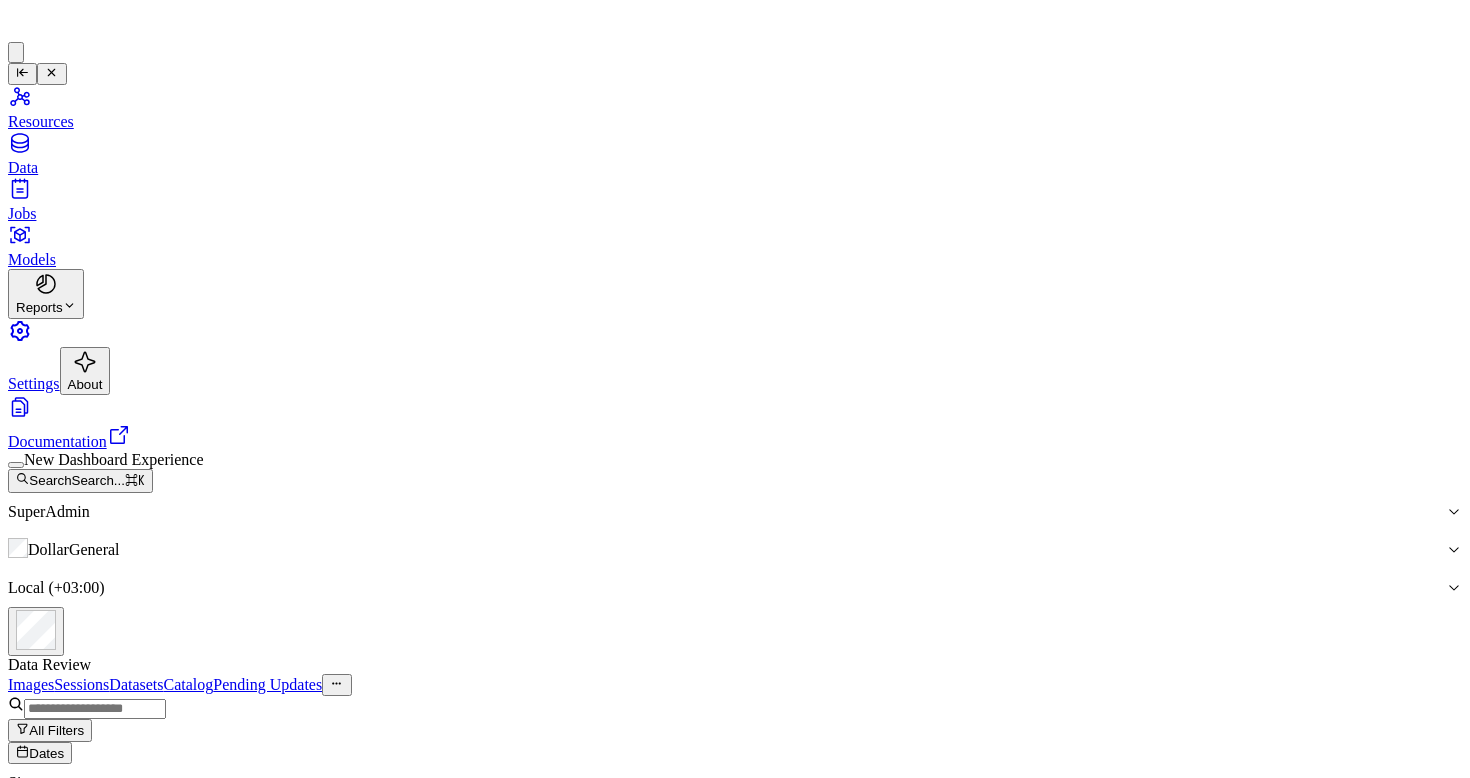 click on "All Filters" at bounding box center (50, 730) 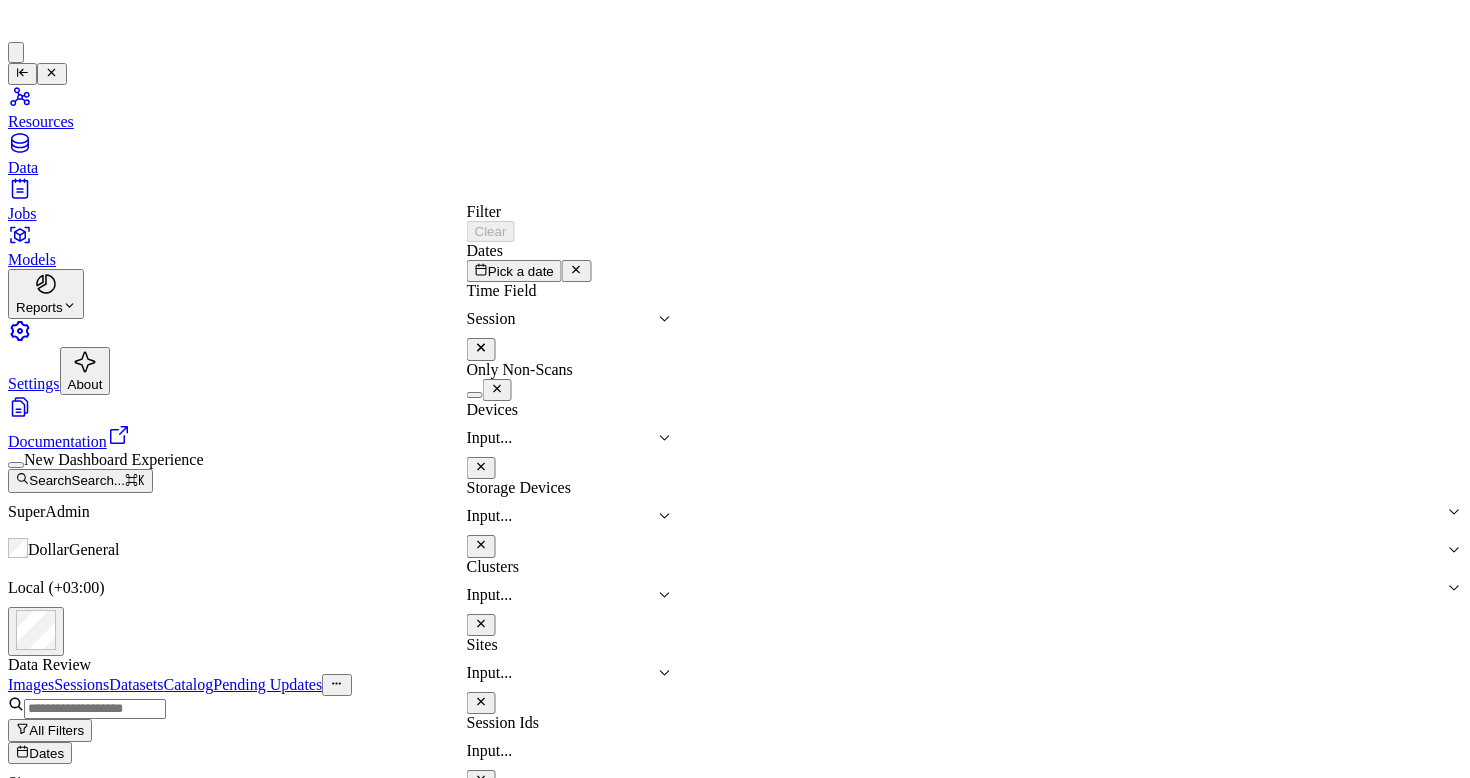 scroll, scrollTop: 125, scrollLeft: 0, axis: vertical 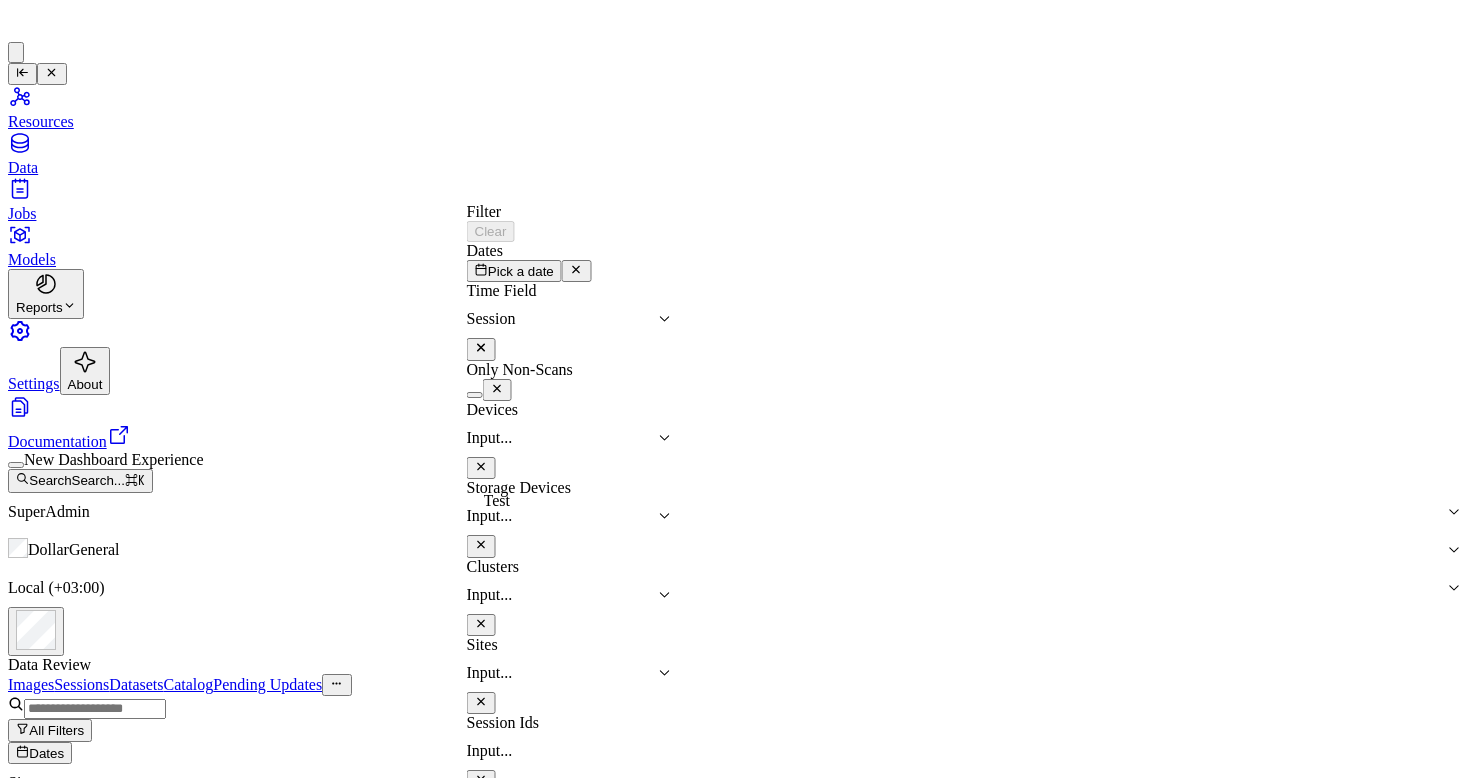 click at bounding box center [561, 595] 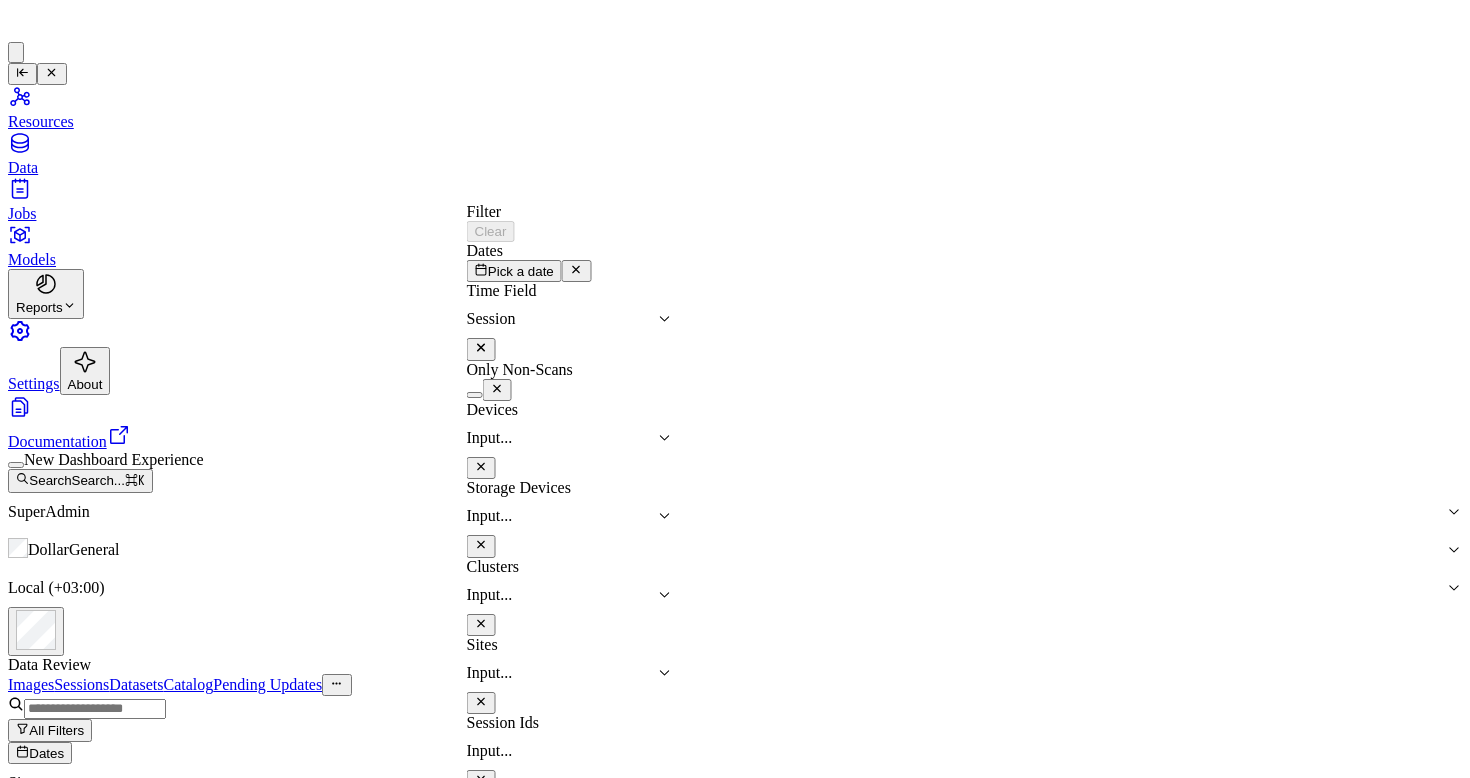 click on "Resources" at bounding box center (735, 107) 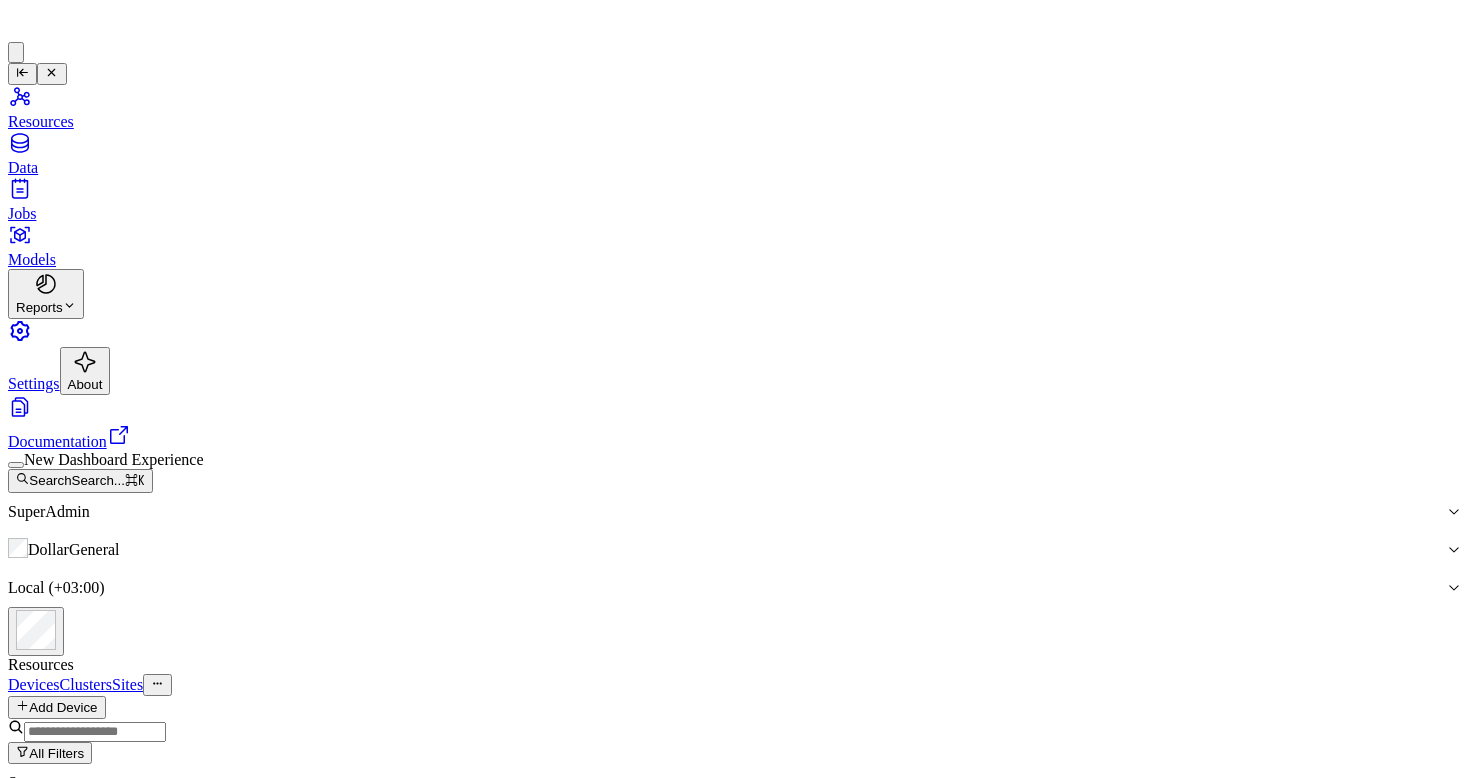 click on "Clusters" at bounding box center (86, 684) 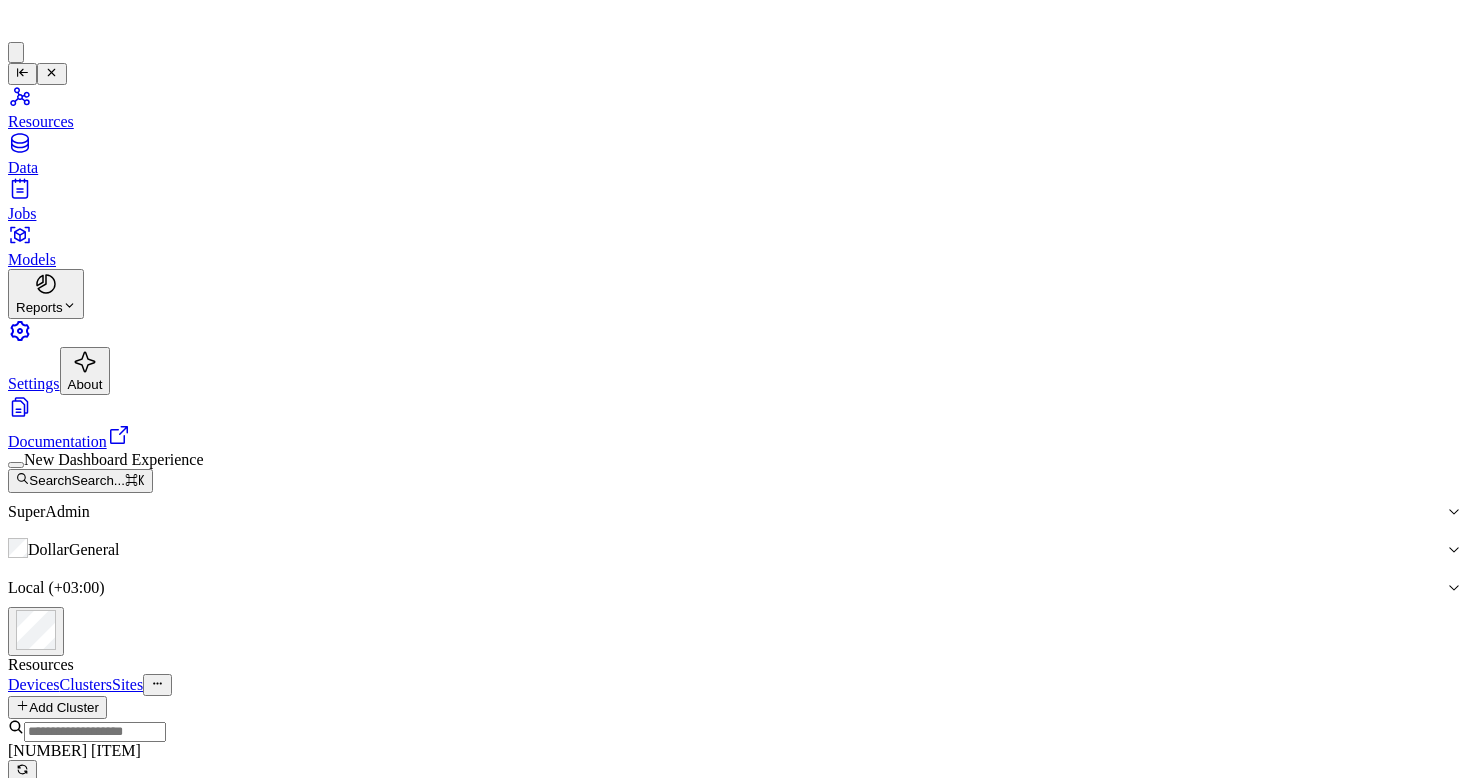 click on "Sites" at bounding box center [127, 684] 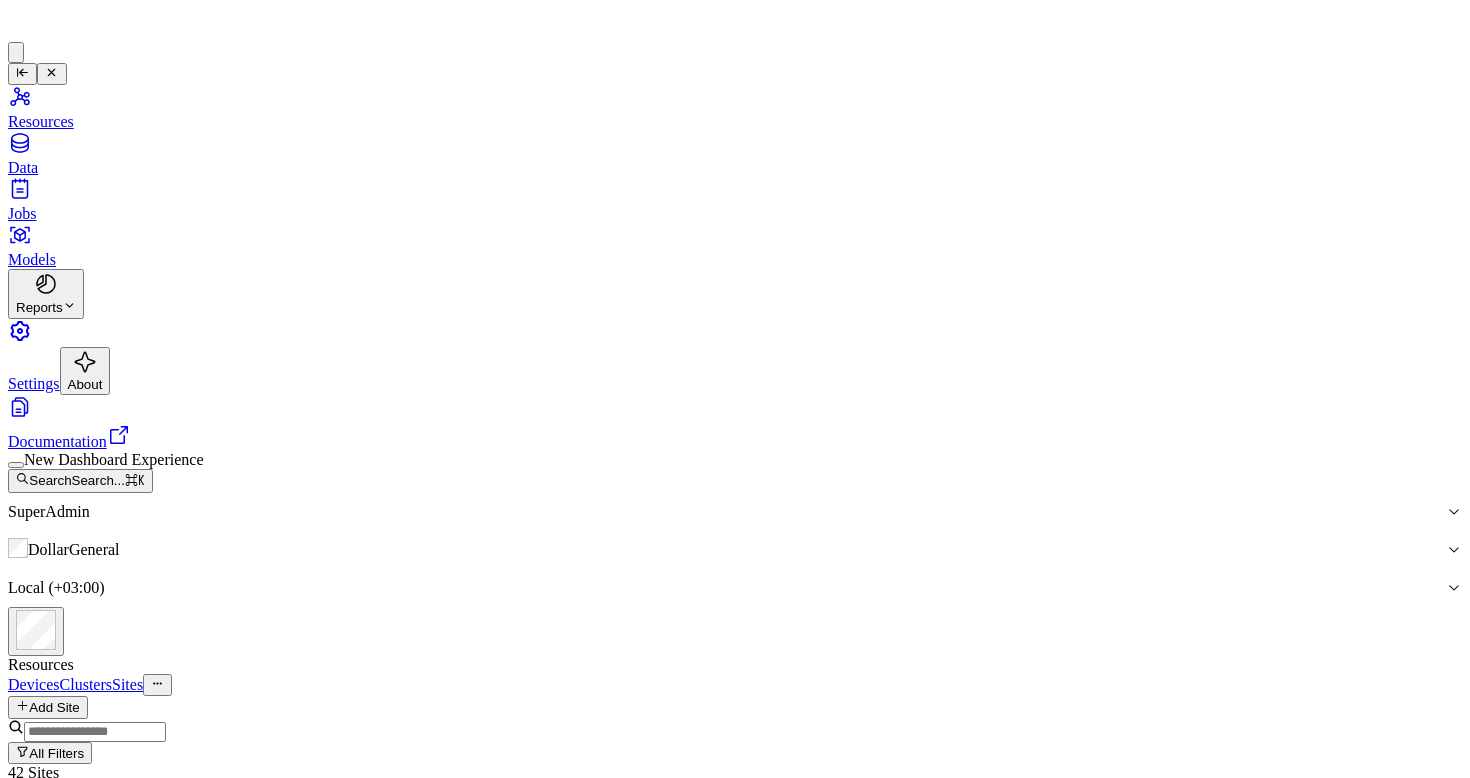 click at bounding box center (736, 550) 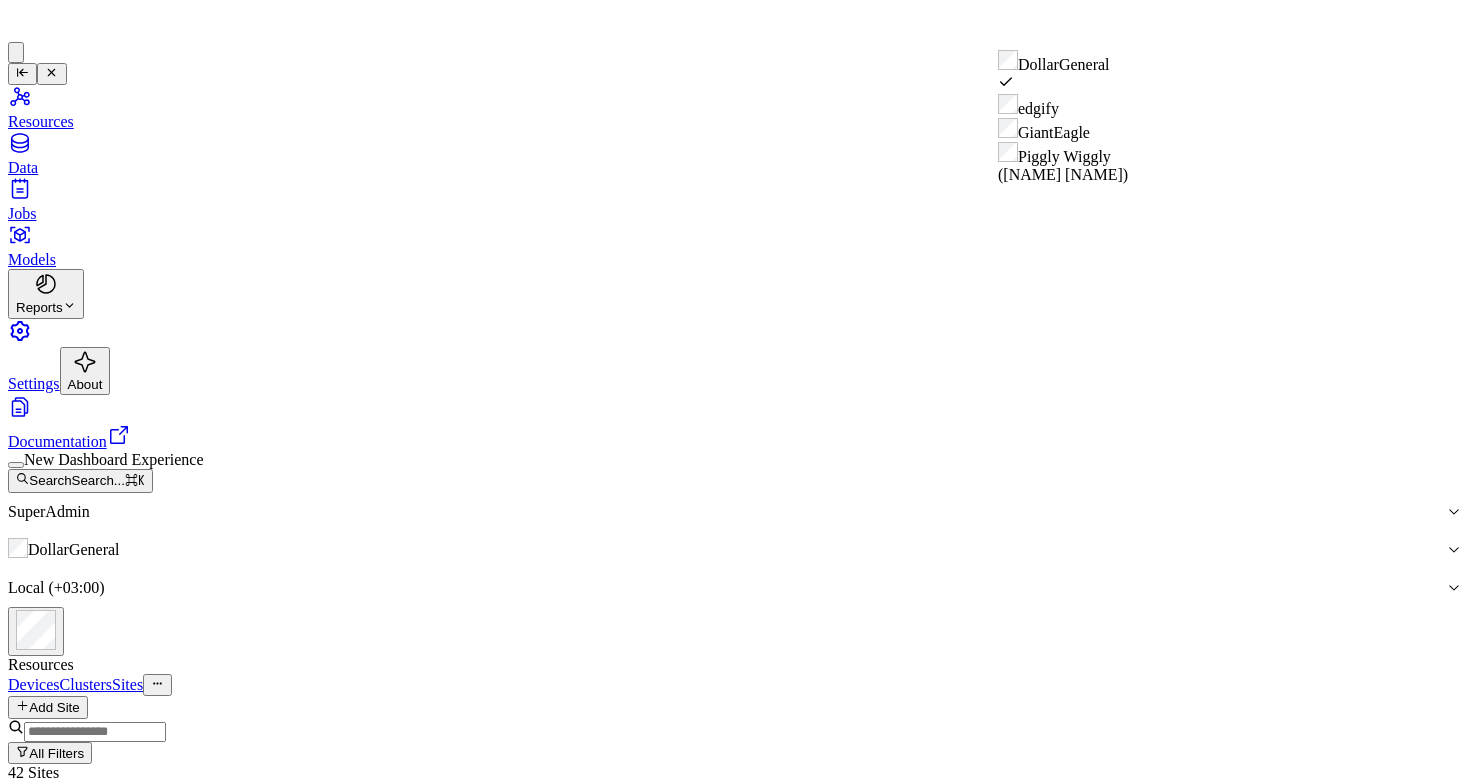 click on "GiantEagle" at bounding box center [1083, 130] 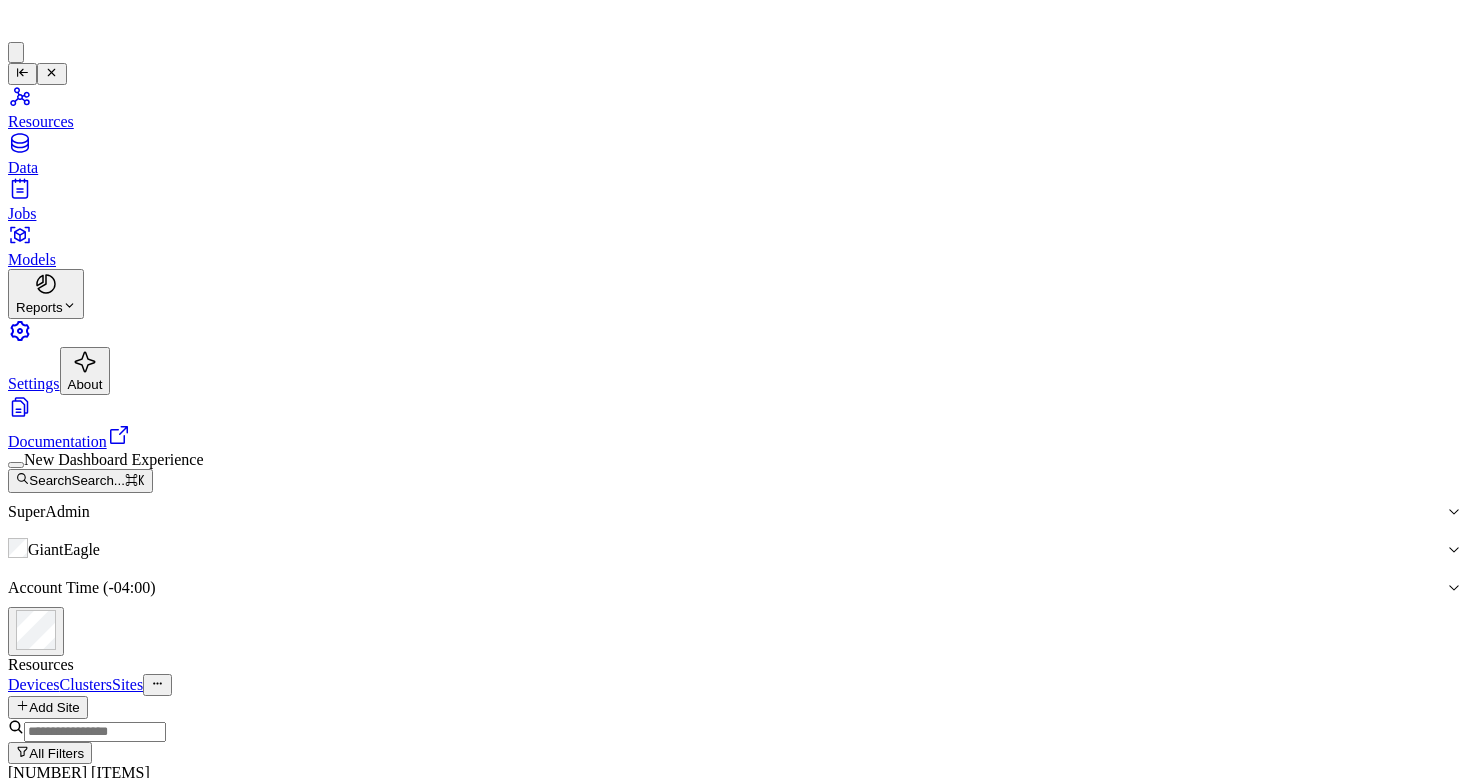 click on "Clusters" at bounding box center [86, 684] 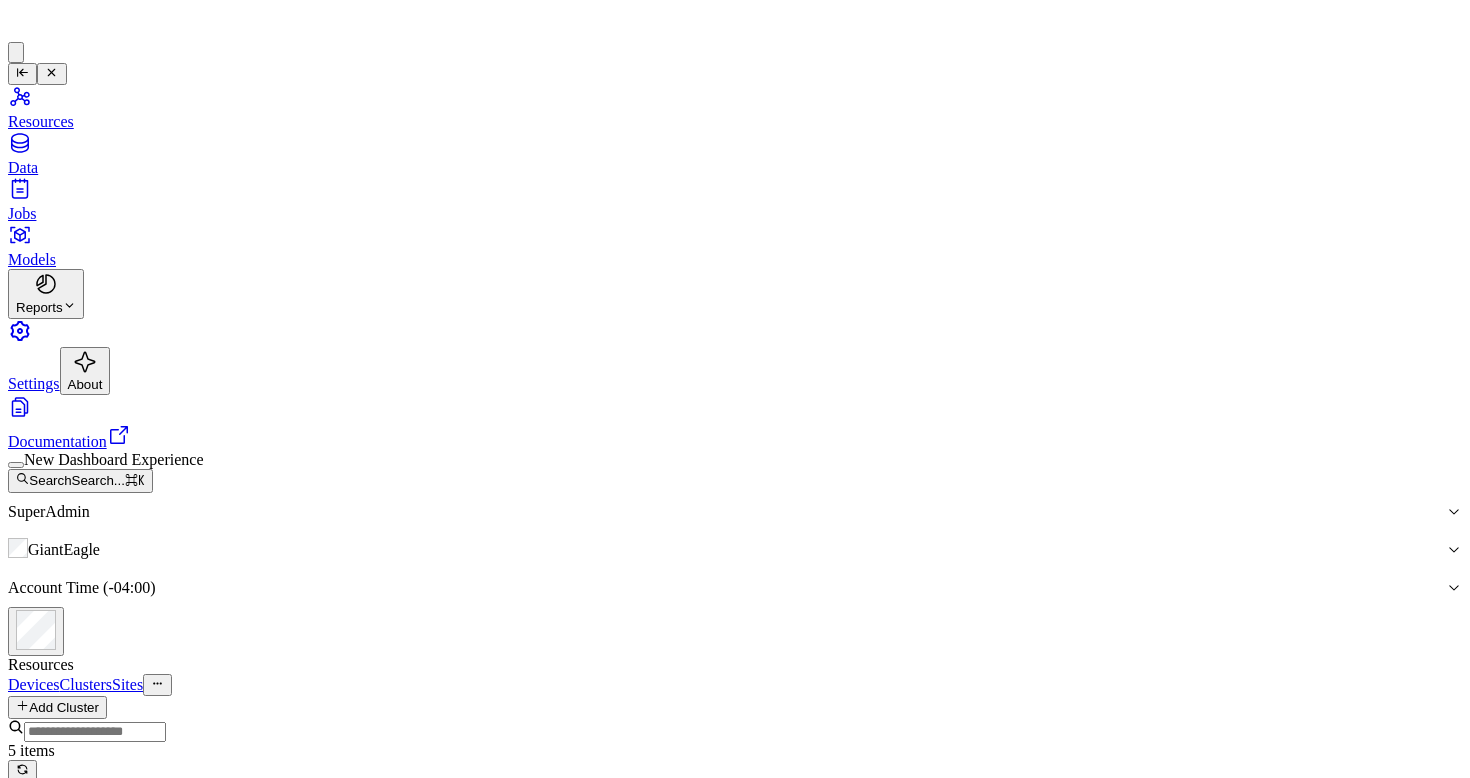 click on "Sites" at bounding box center [127, 684] 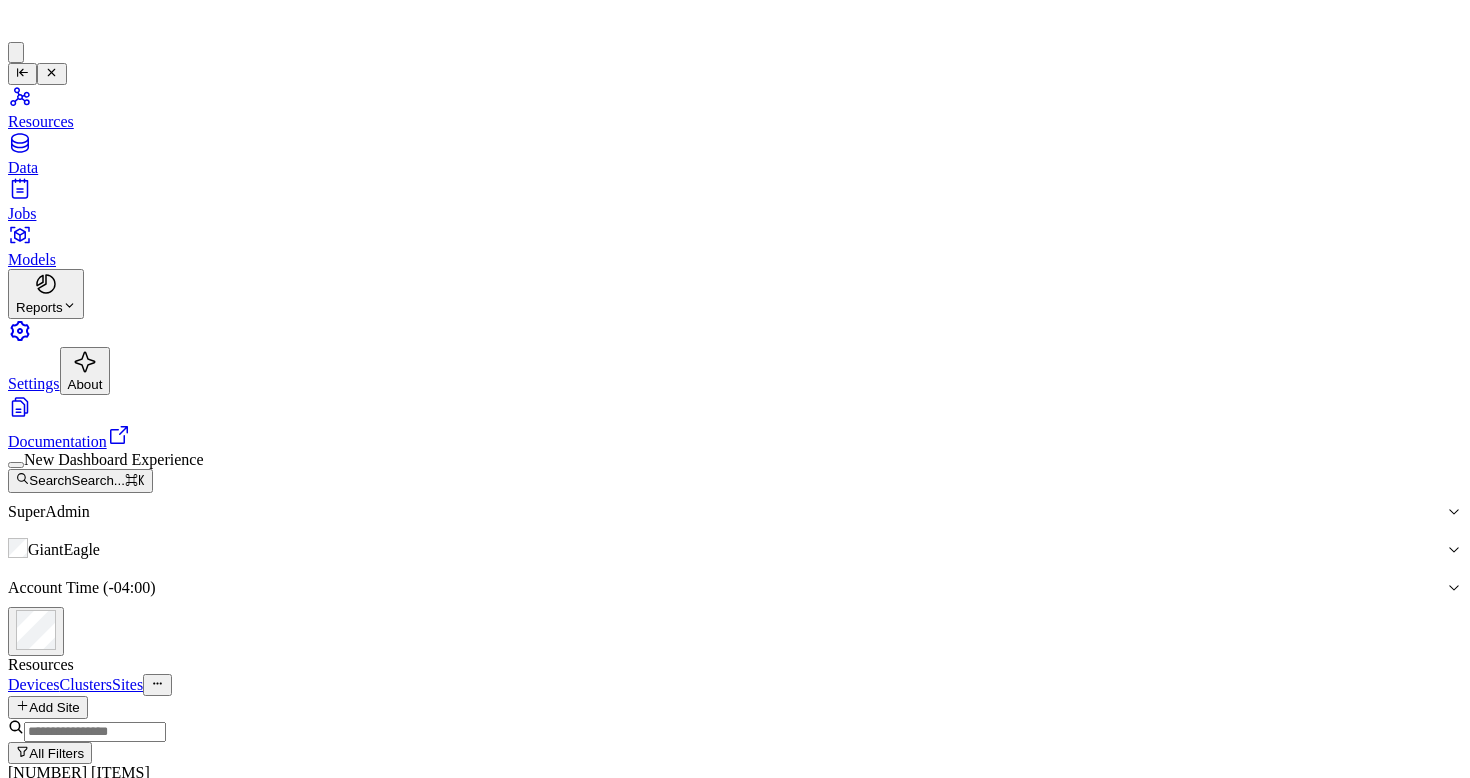click on "Clusters" at bounding box center (86, 684) 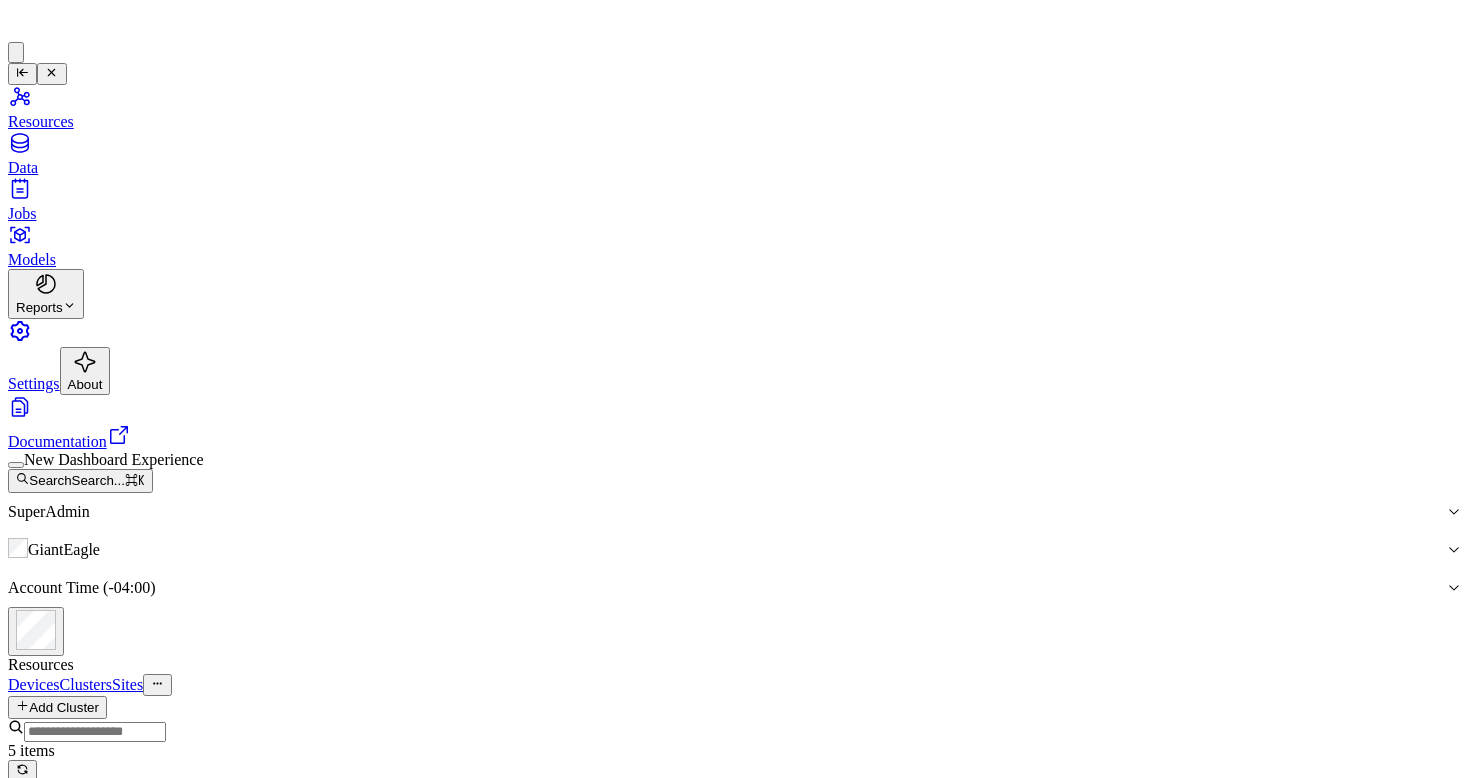 click on "Sites" at bounding box center (127, 684) 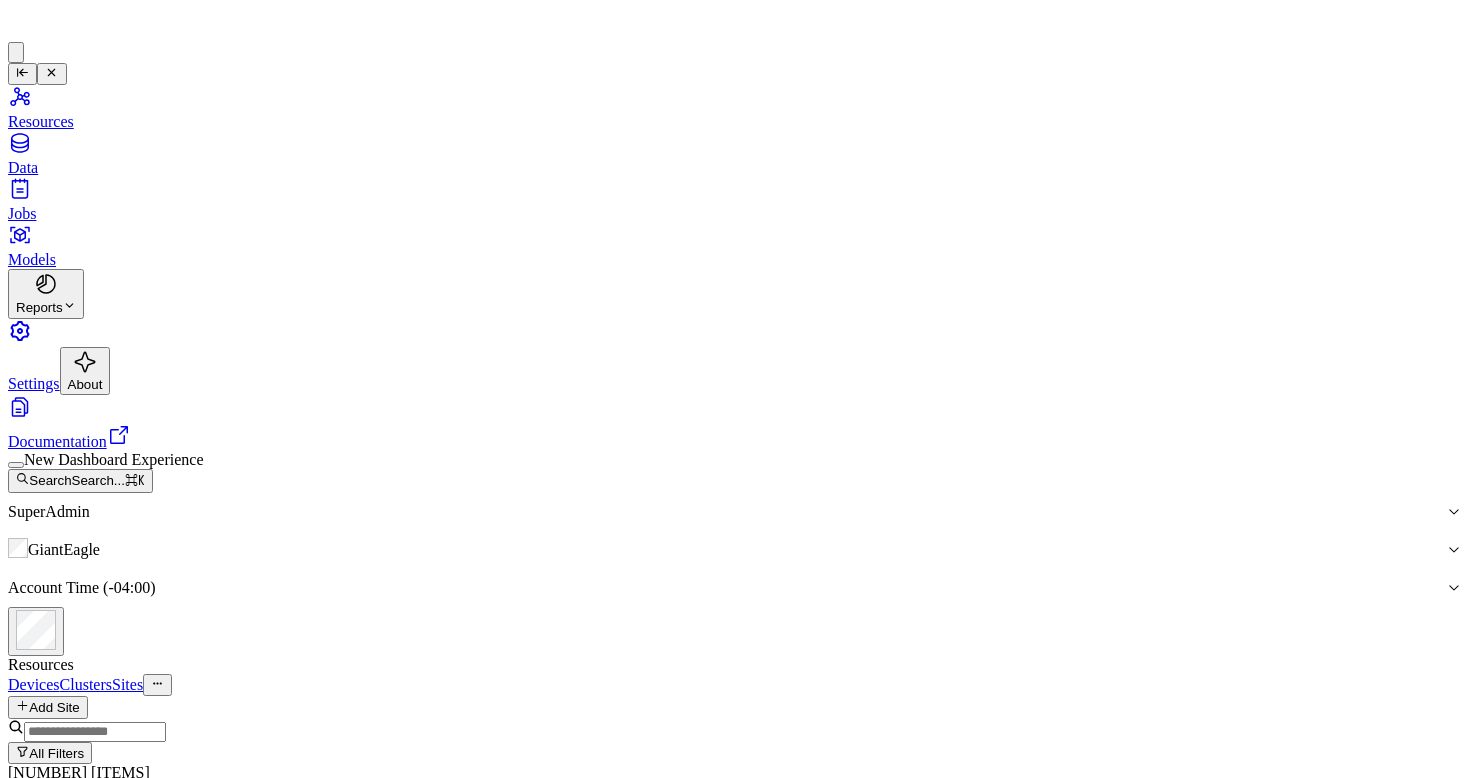 click on "Clusters" at bounding box center (86, 684) 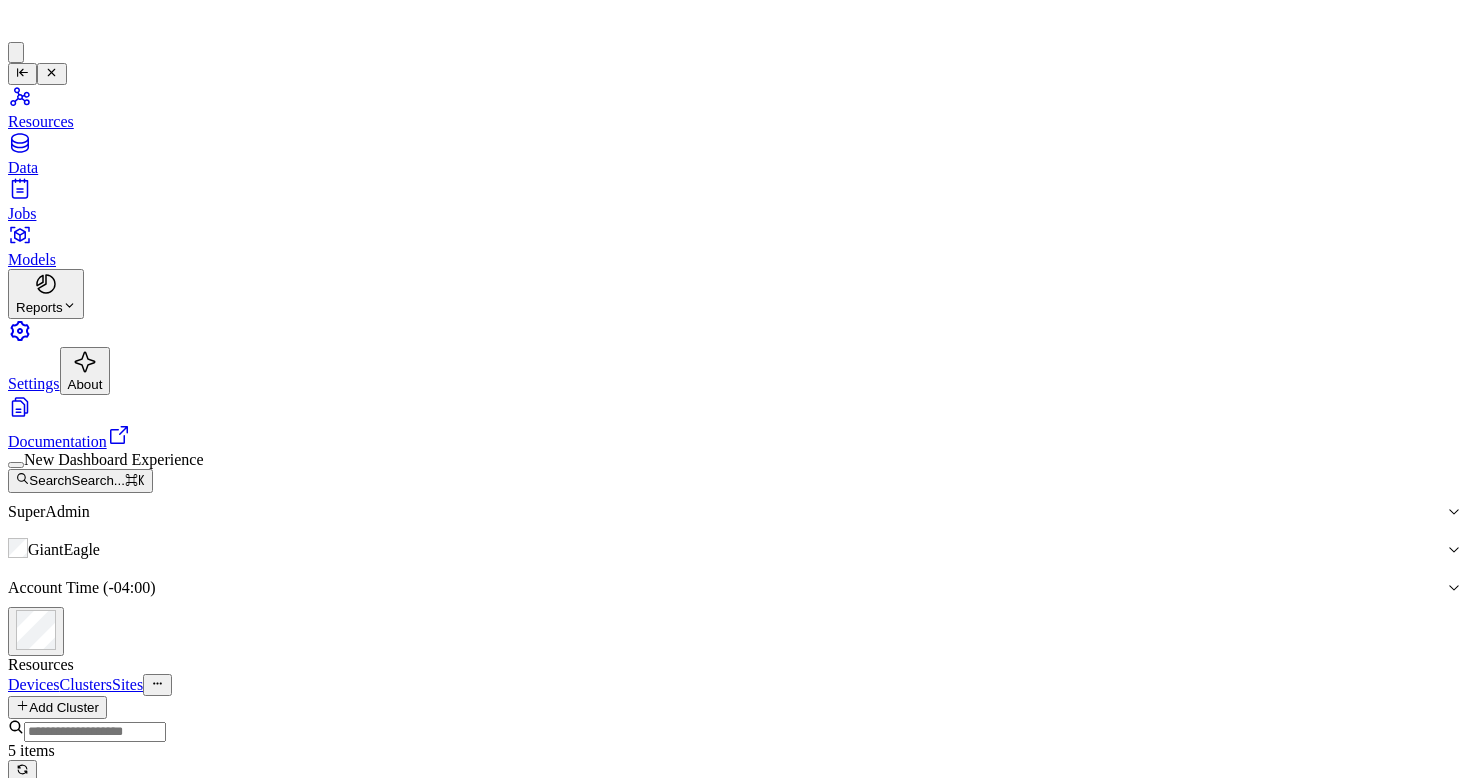 click on "Devices" at bounding box center (34, 684) 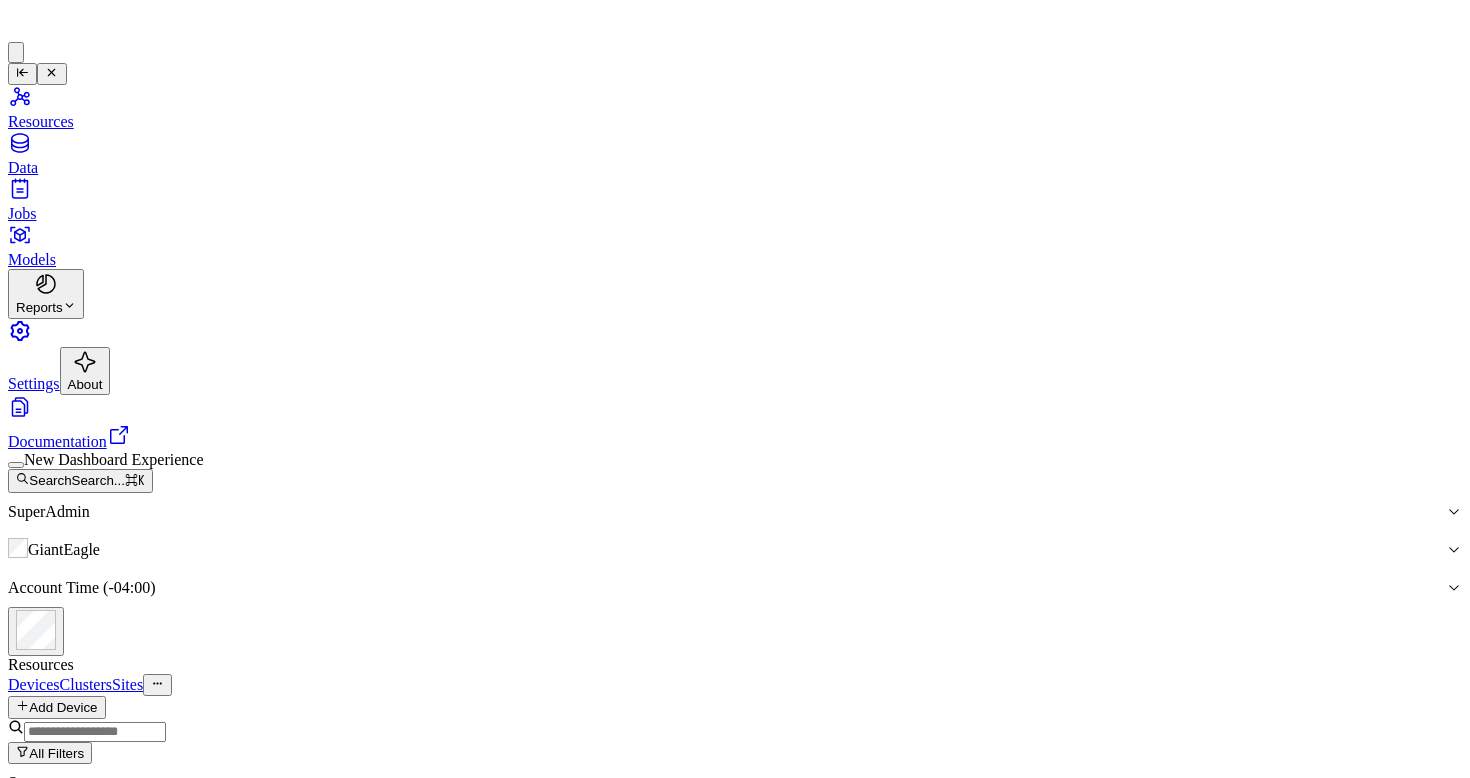 click on "Clusters" at bounding box center [86, 684] 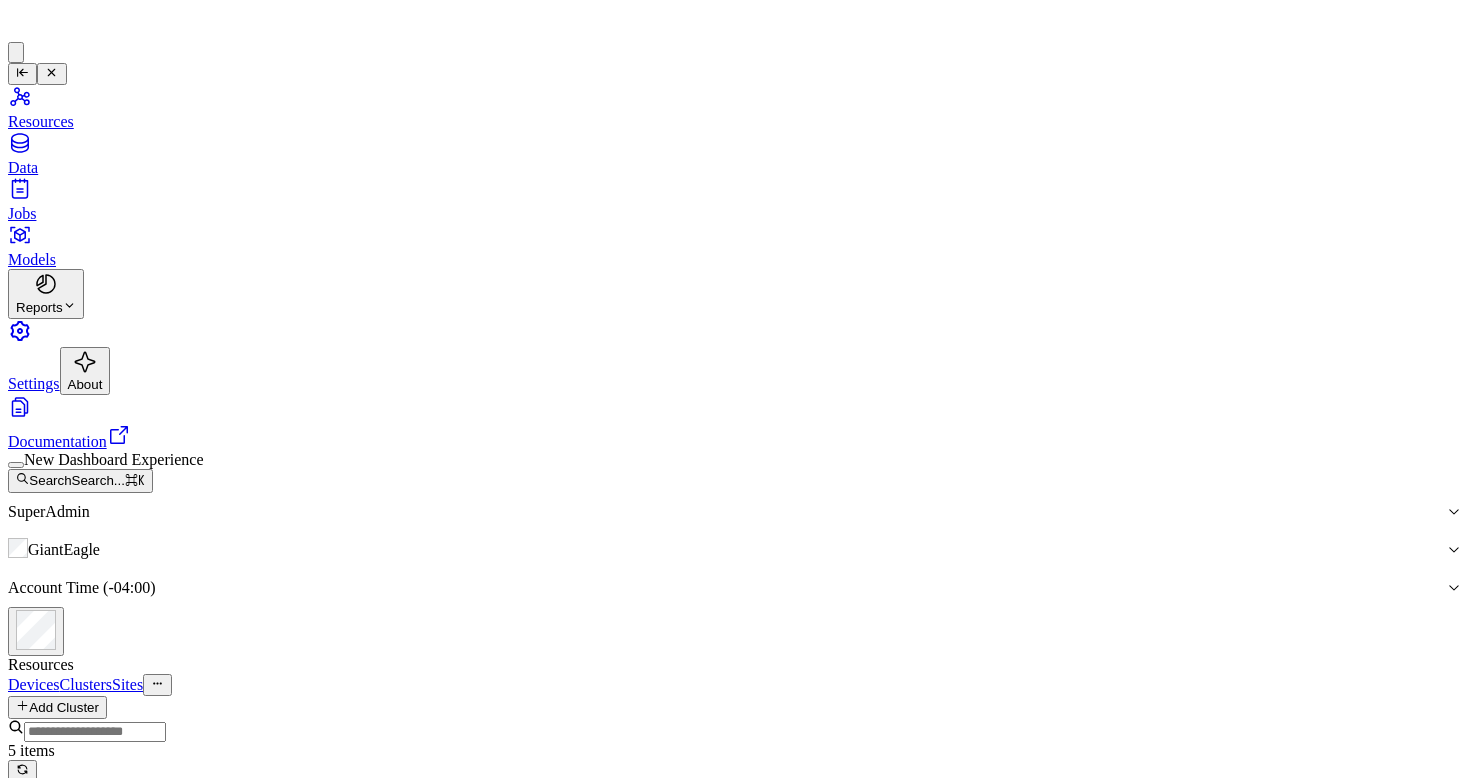 click on "Data" at bounding box center (735, 153) 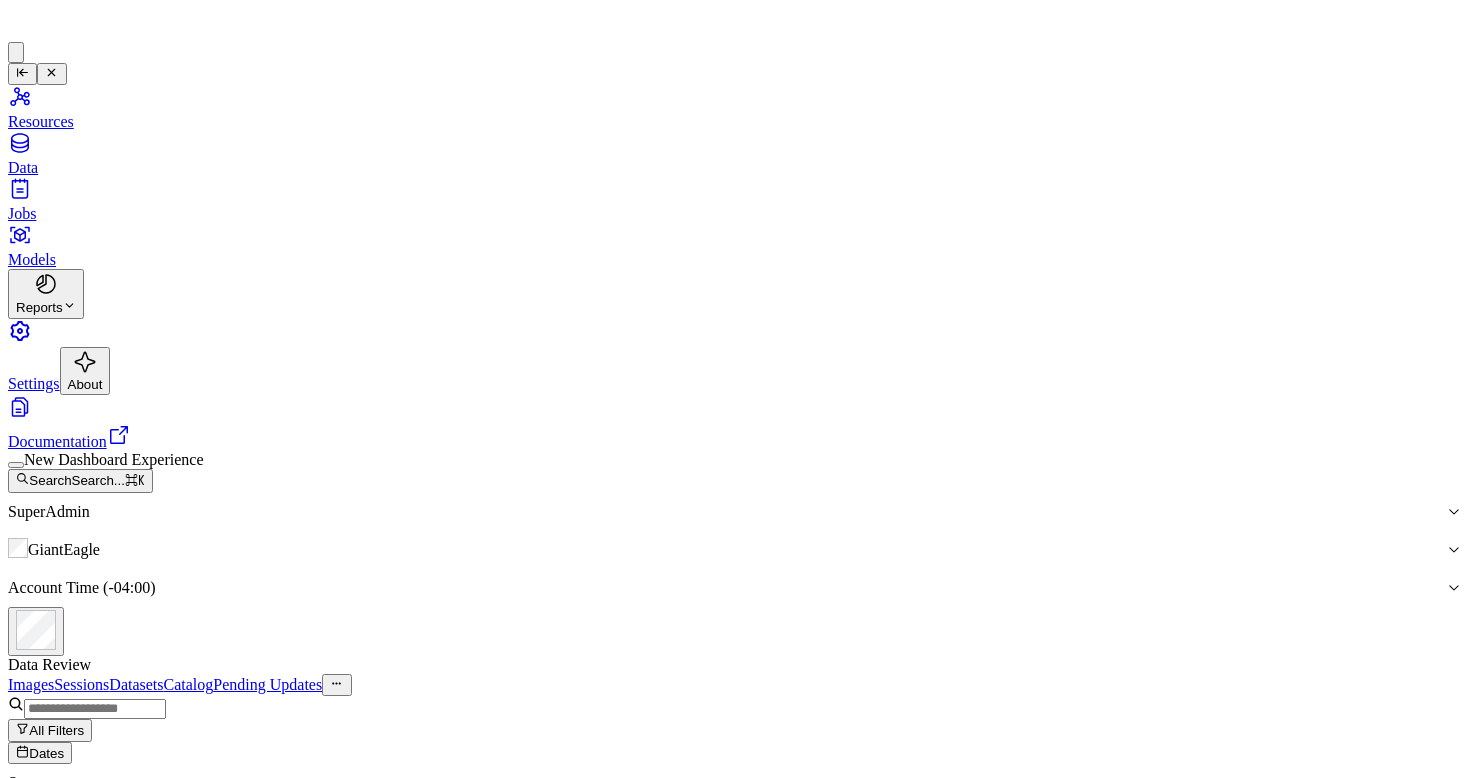 click on "Sessions" at bounding box center (81, 684) 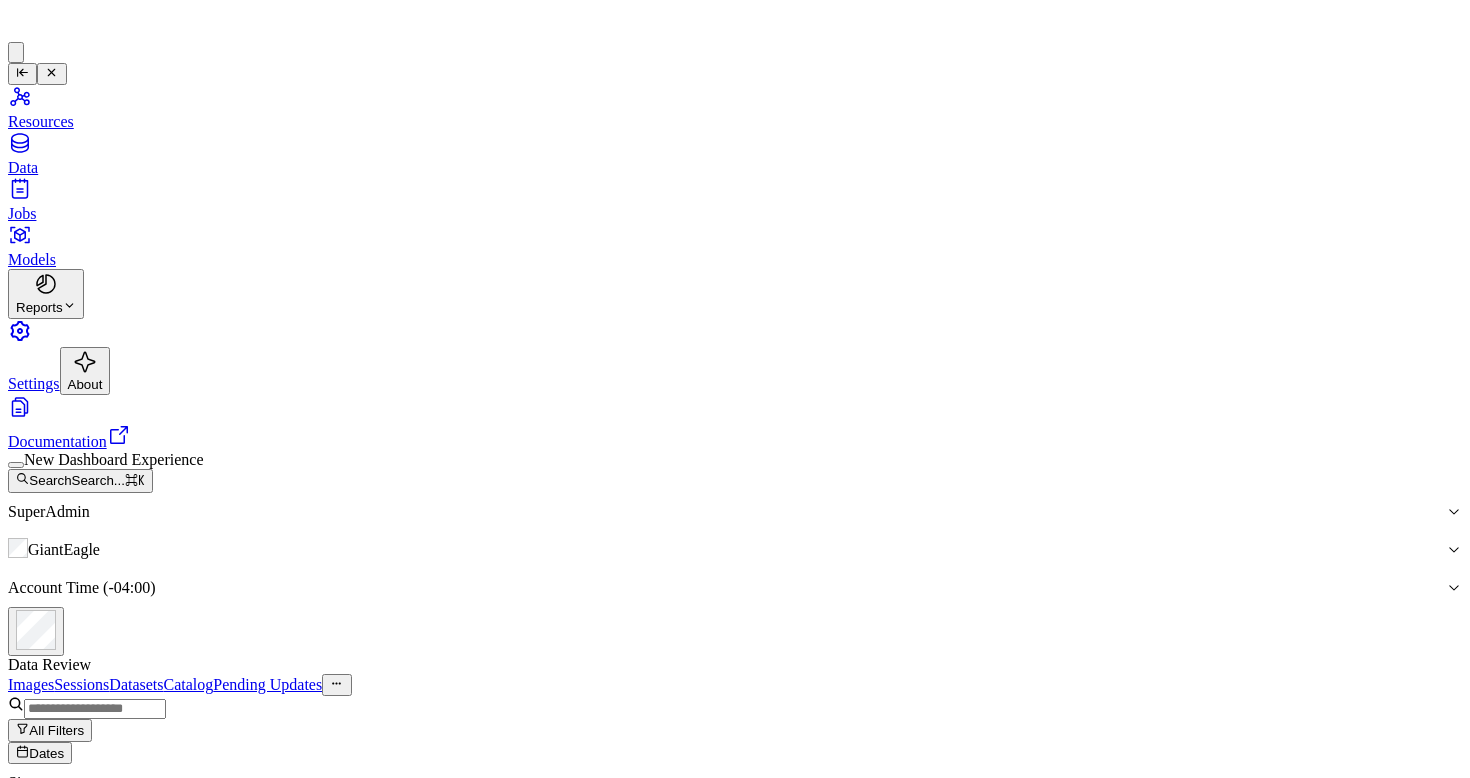 click on "Dates" at bounding box center [46, 753] 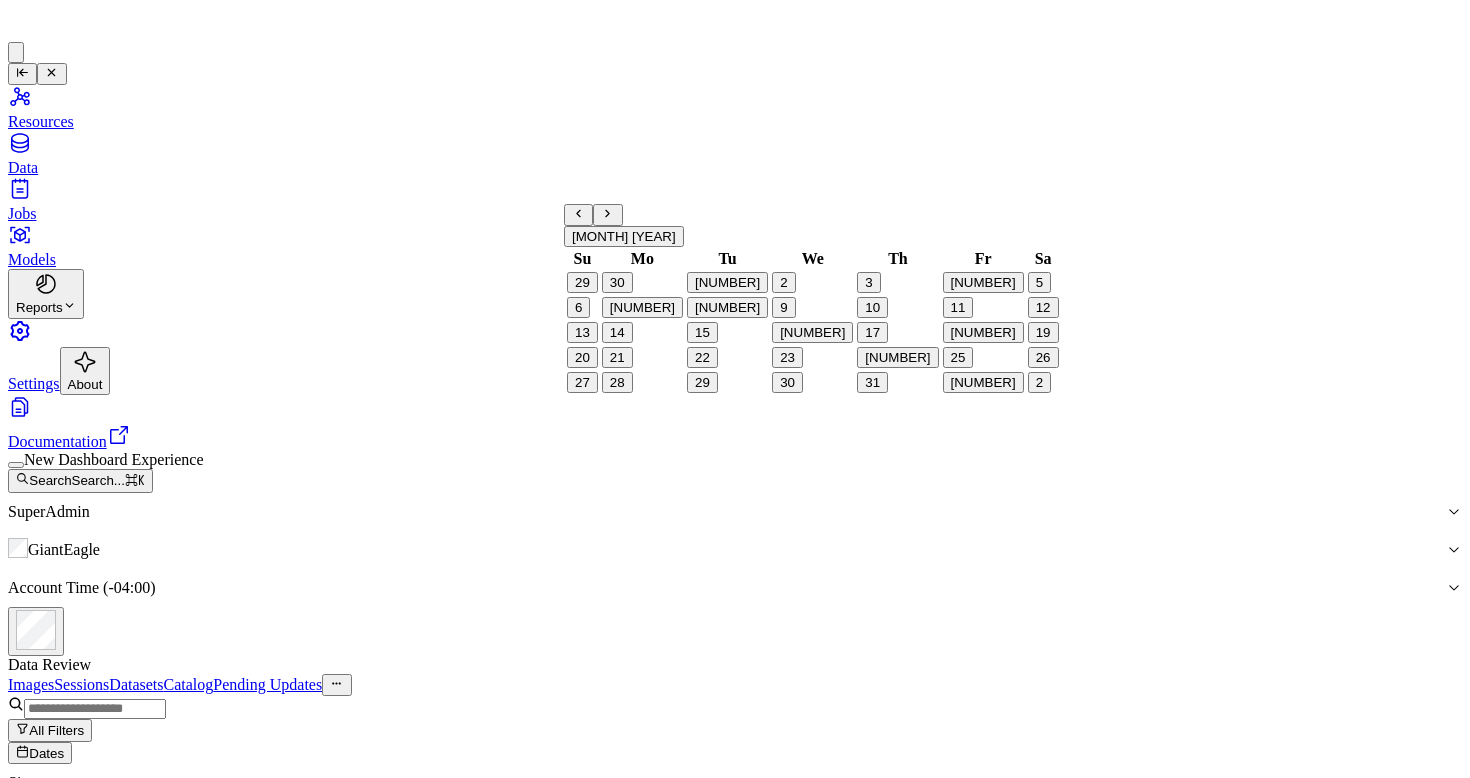 click on "2" at bounding box center [783, 282] 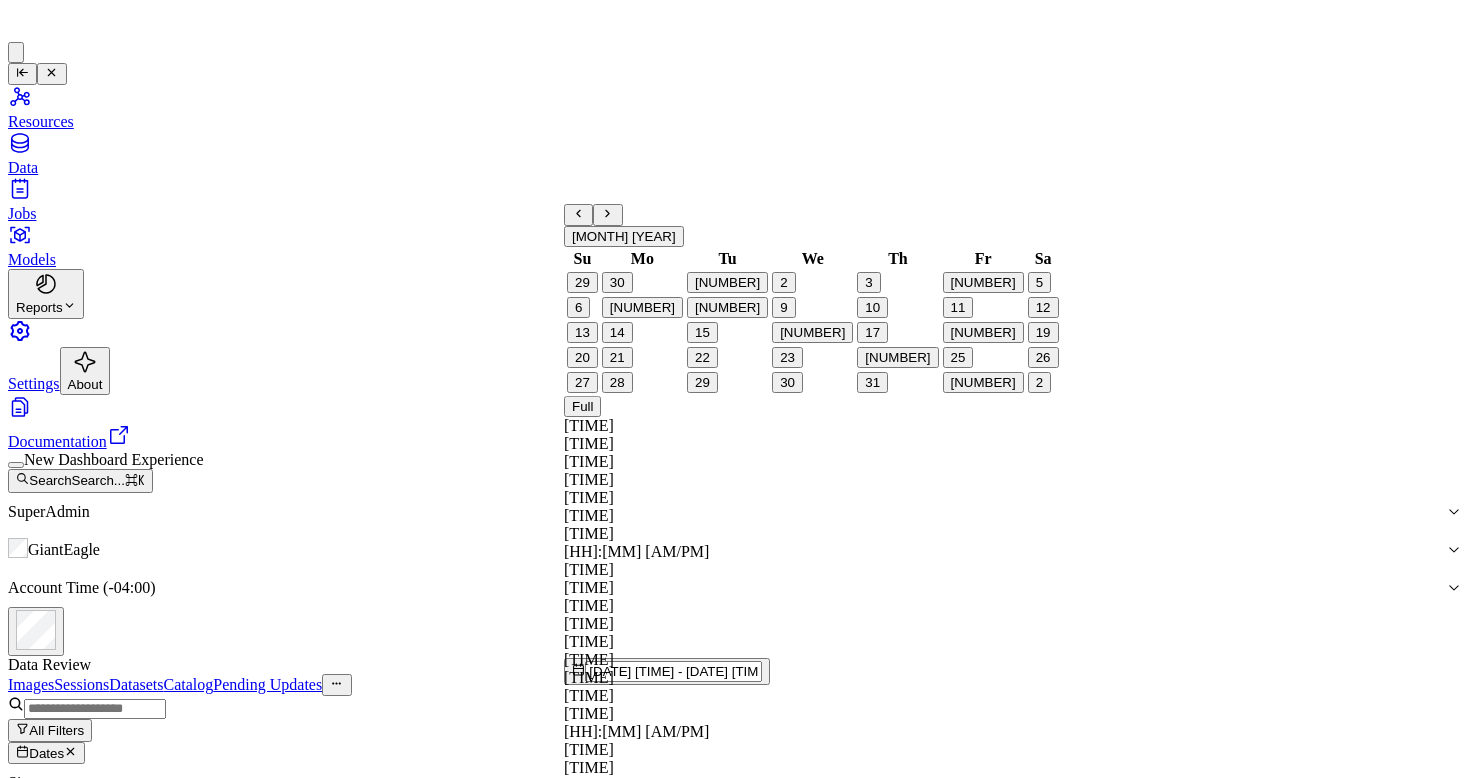 click on "3" at bounding box center (868, 282) 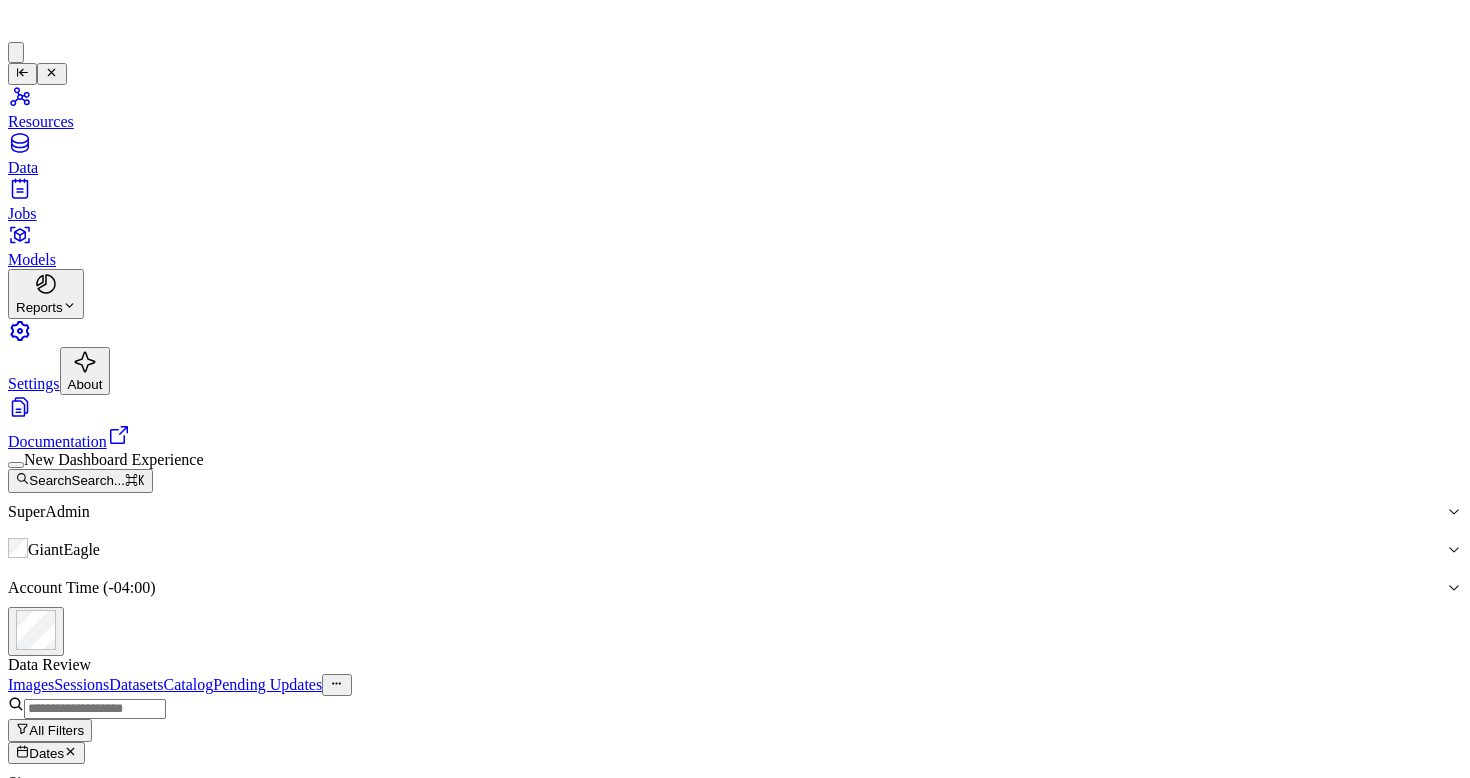 click on "Dates" at bounding box center (46, 753) 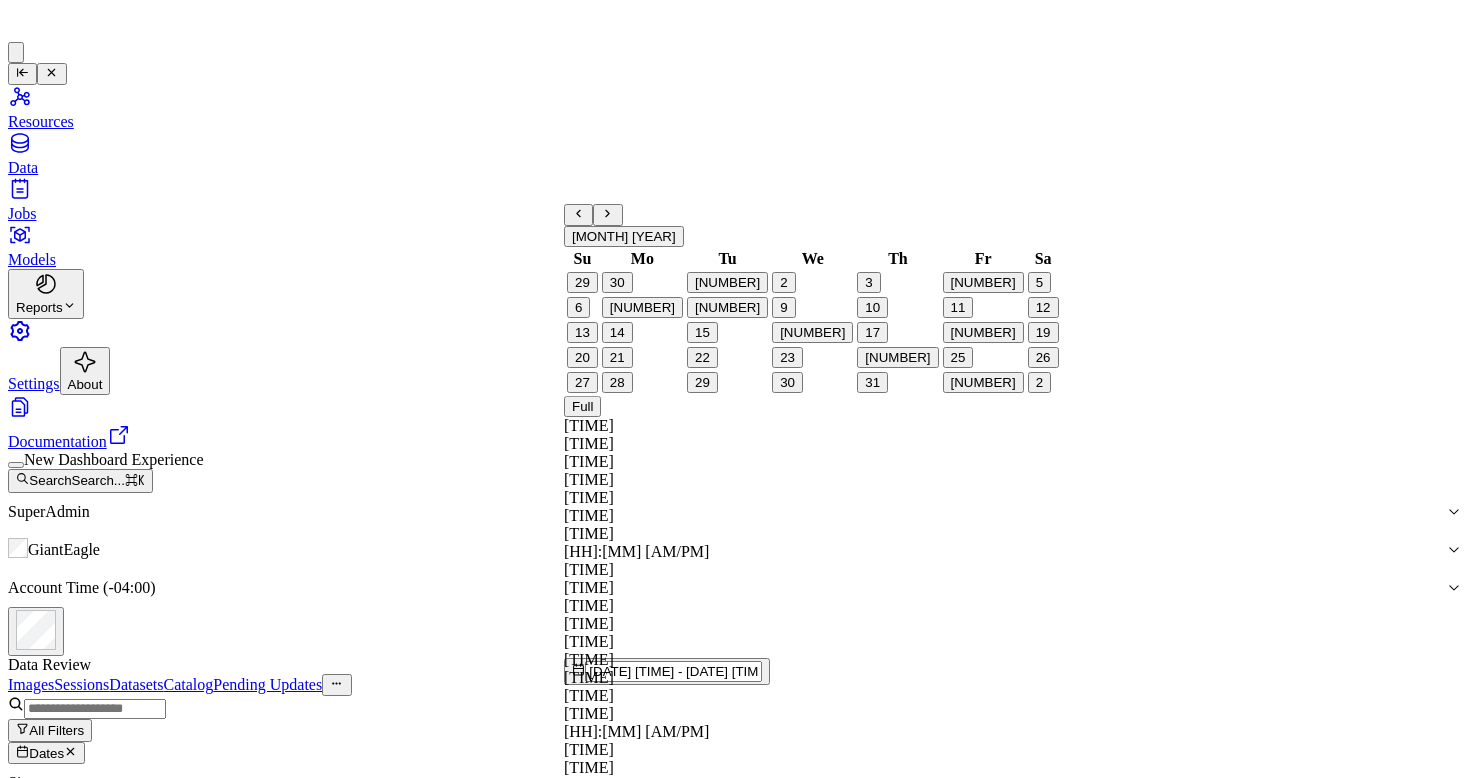click on "[NUMBER]" at bounding box center (727, 282) 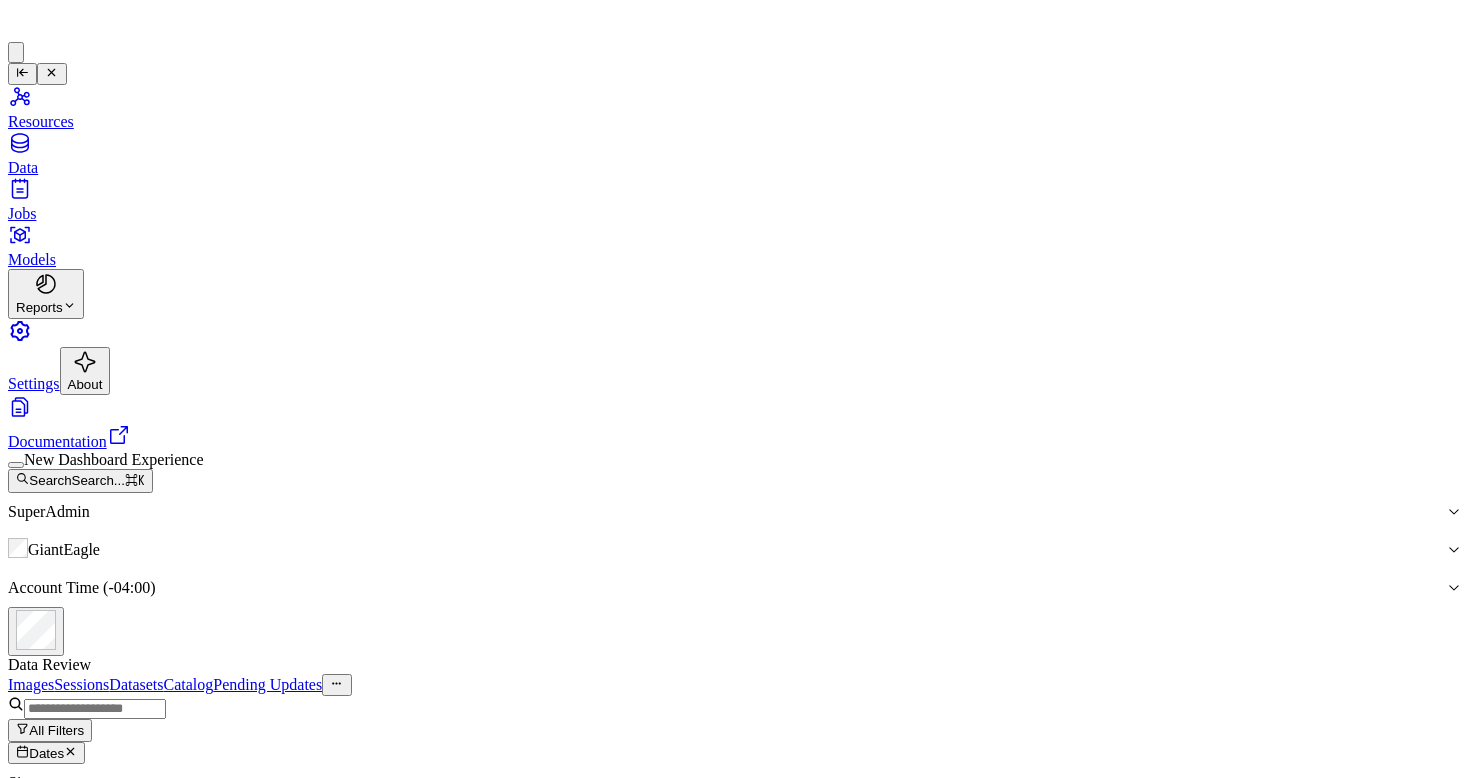click on "Dates" at bounding box center (46, 753) 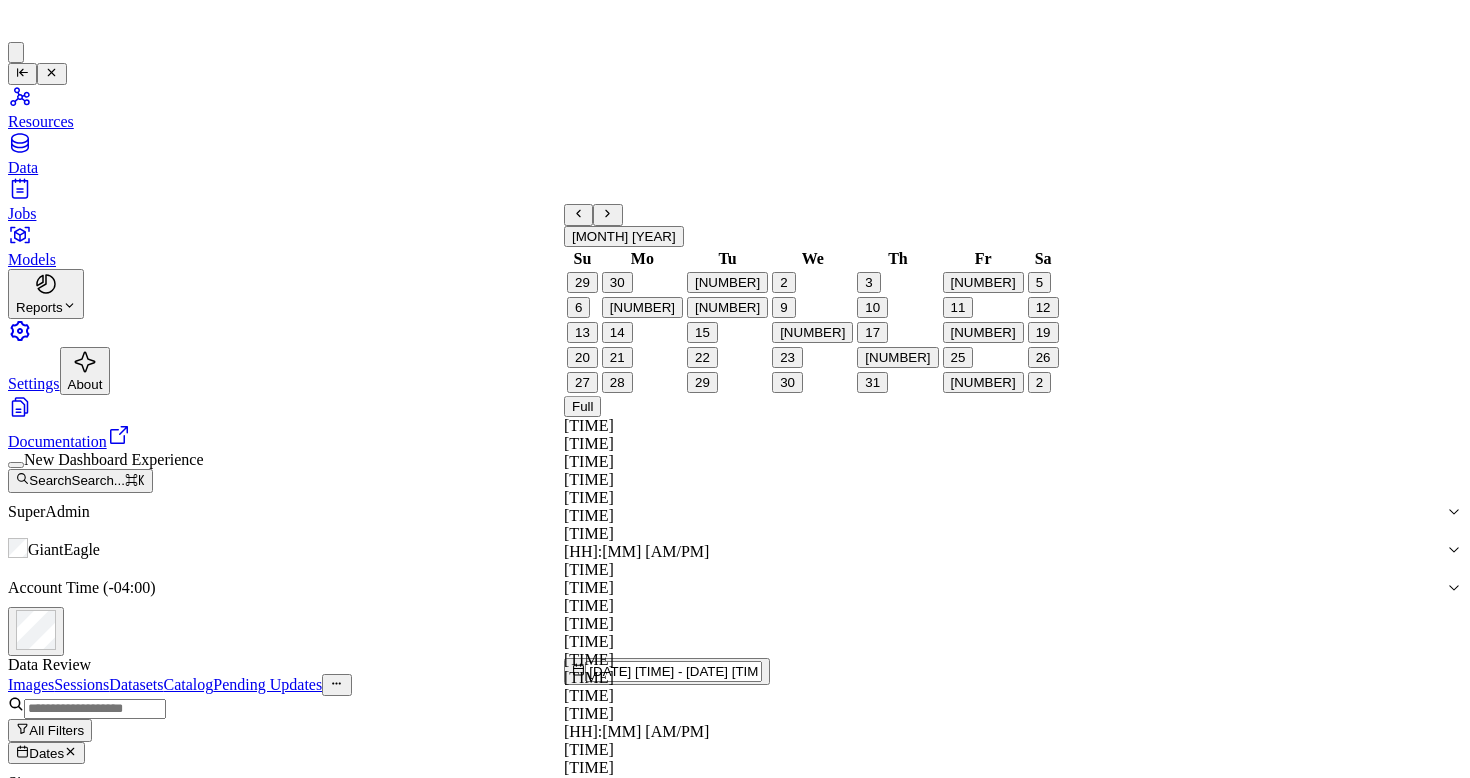 click at bounding box center [70, 751] 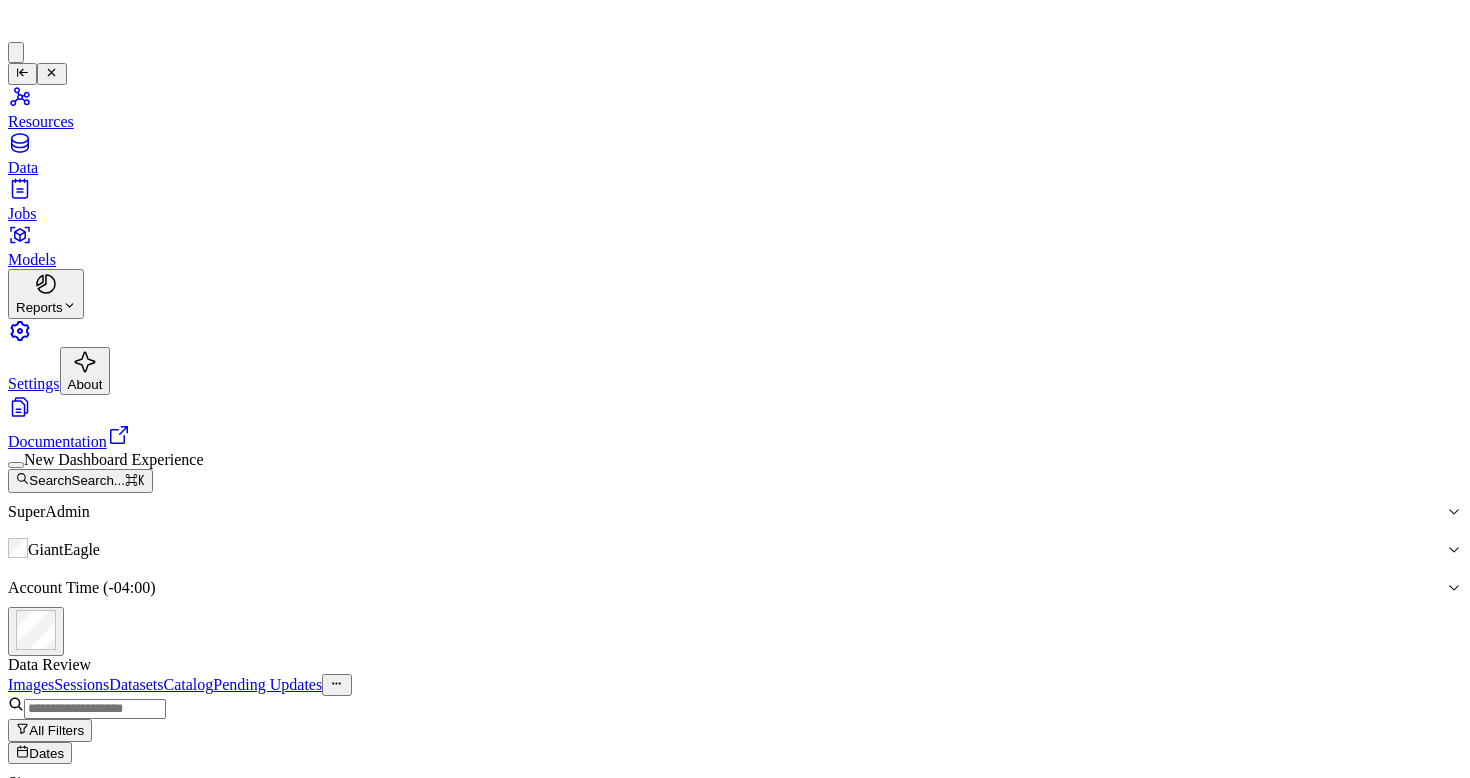 click on "Dates" at bounding box center [46, 753] 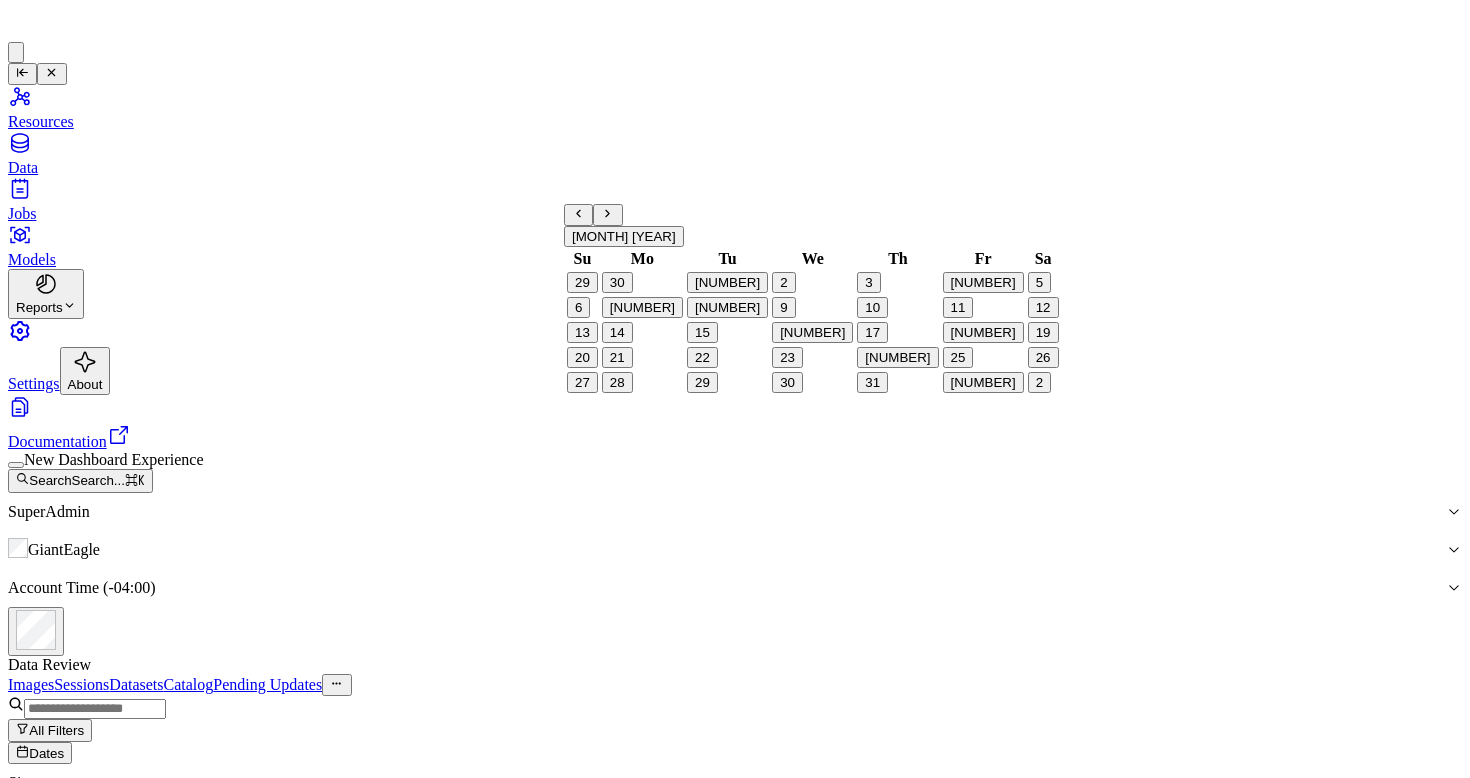 click on "[NUMBER]" at bounding box center (727, 282) 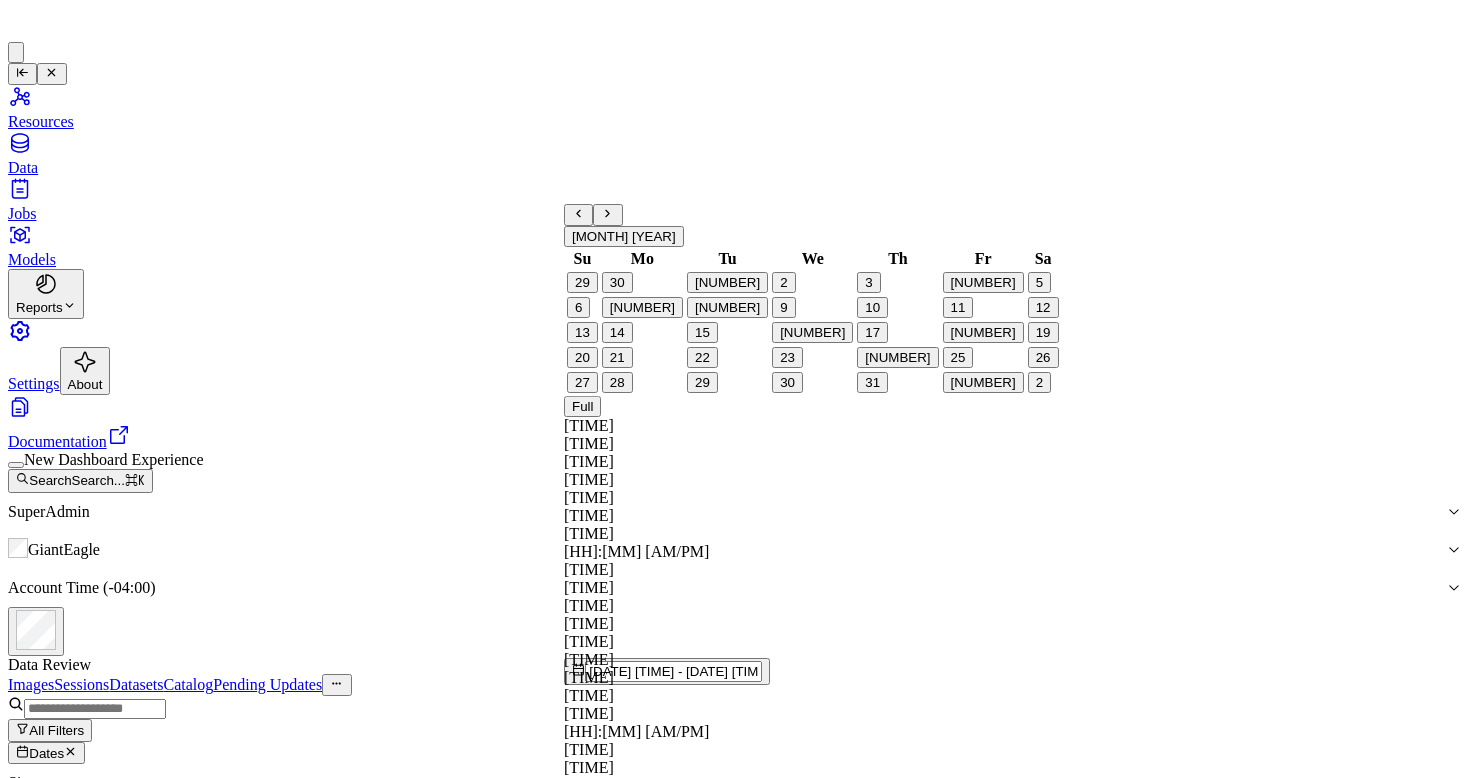 click on "2" at bounding box center (783, 282) 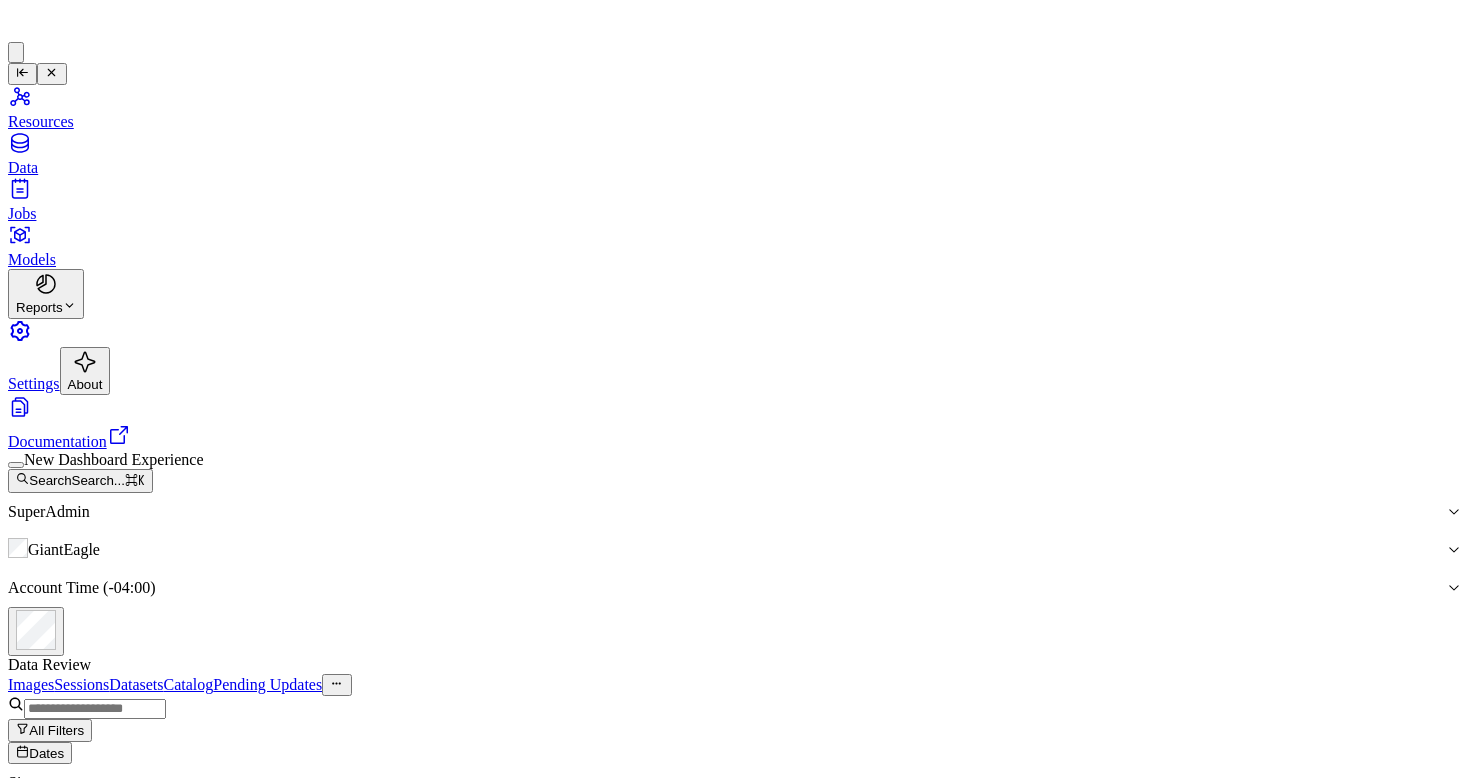 click at bounding box center [16, 465] 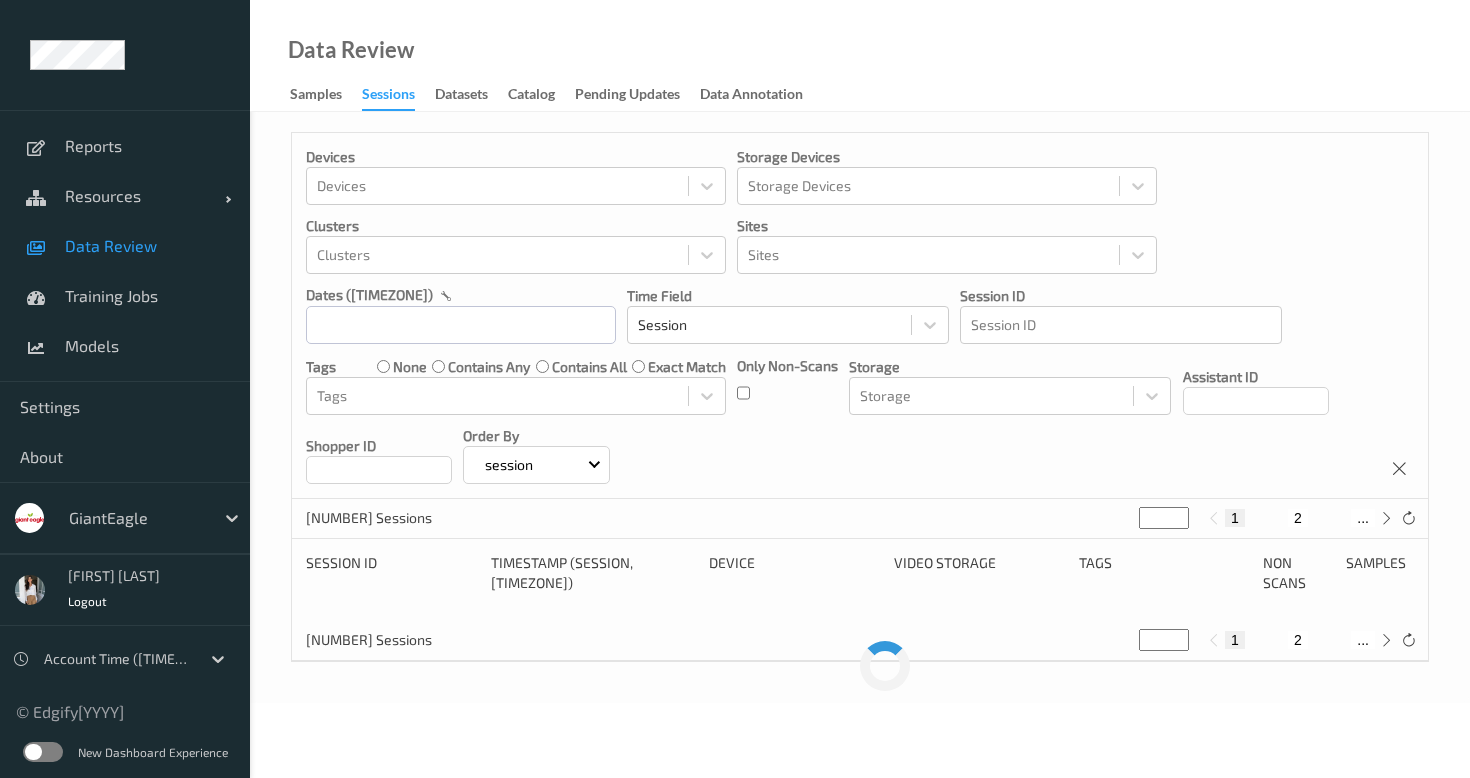 scroll, scrollTop: 0, scrollLeft: 0, axis: both 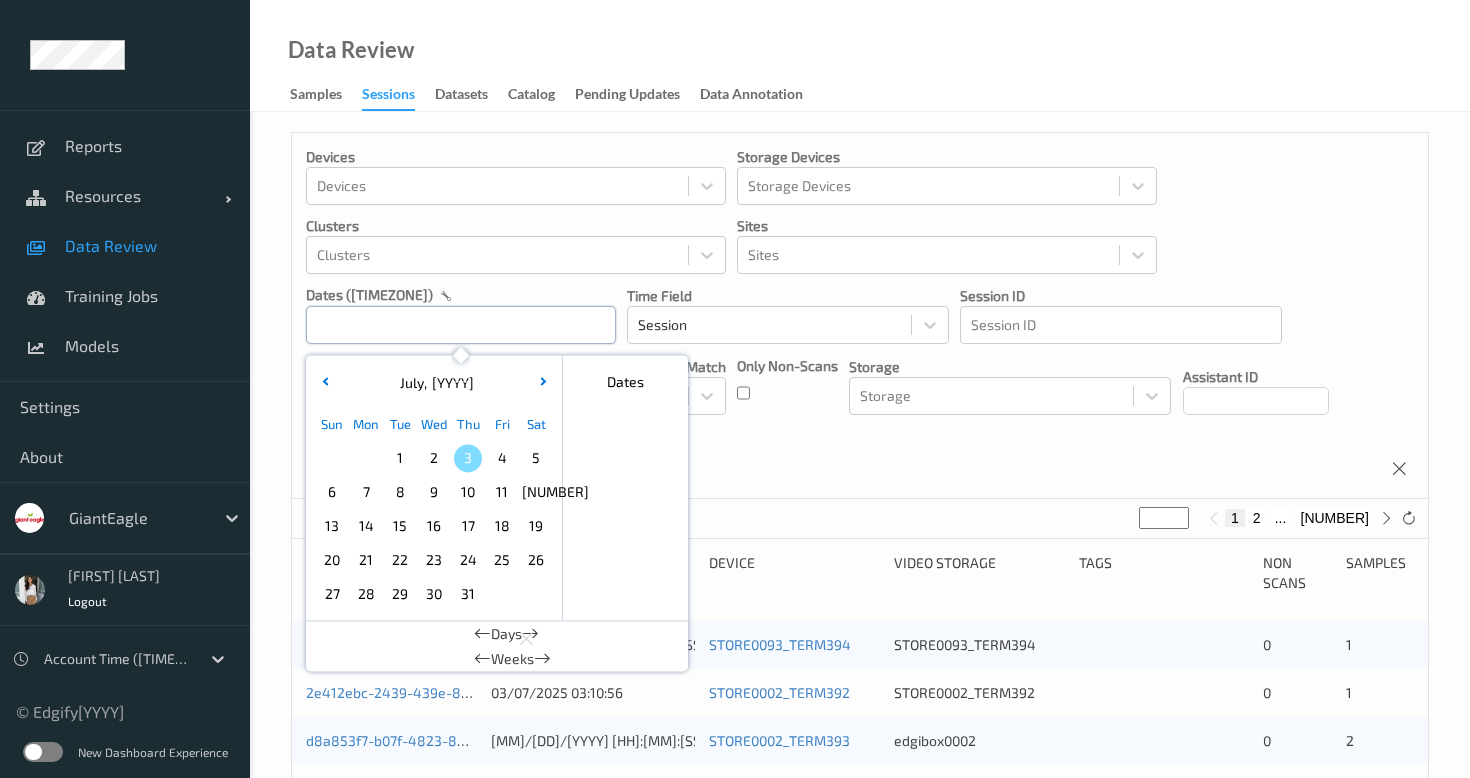 click at bounding box center [461, 325] 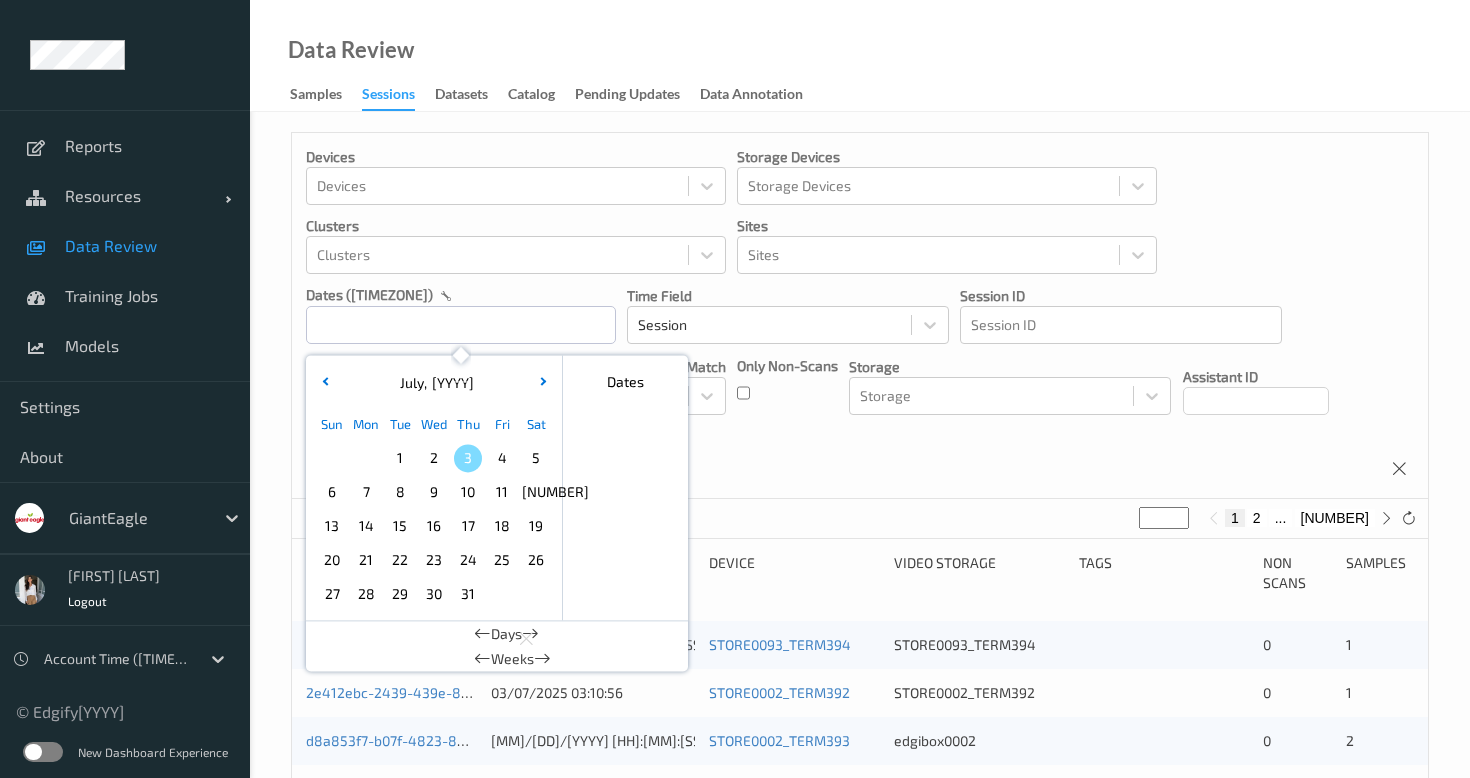 click on "3" at bounding box center (468, 458) 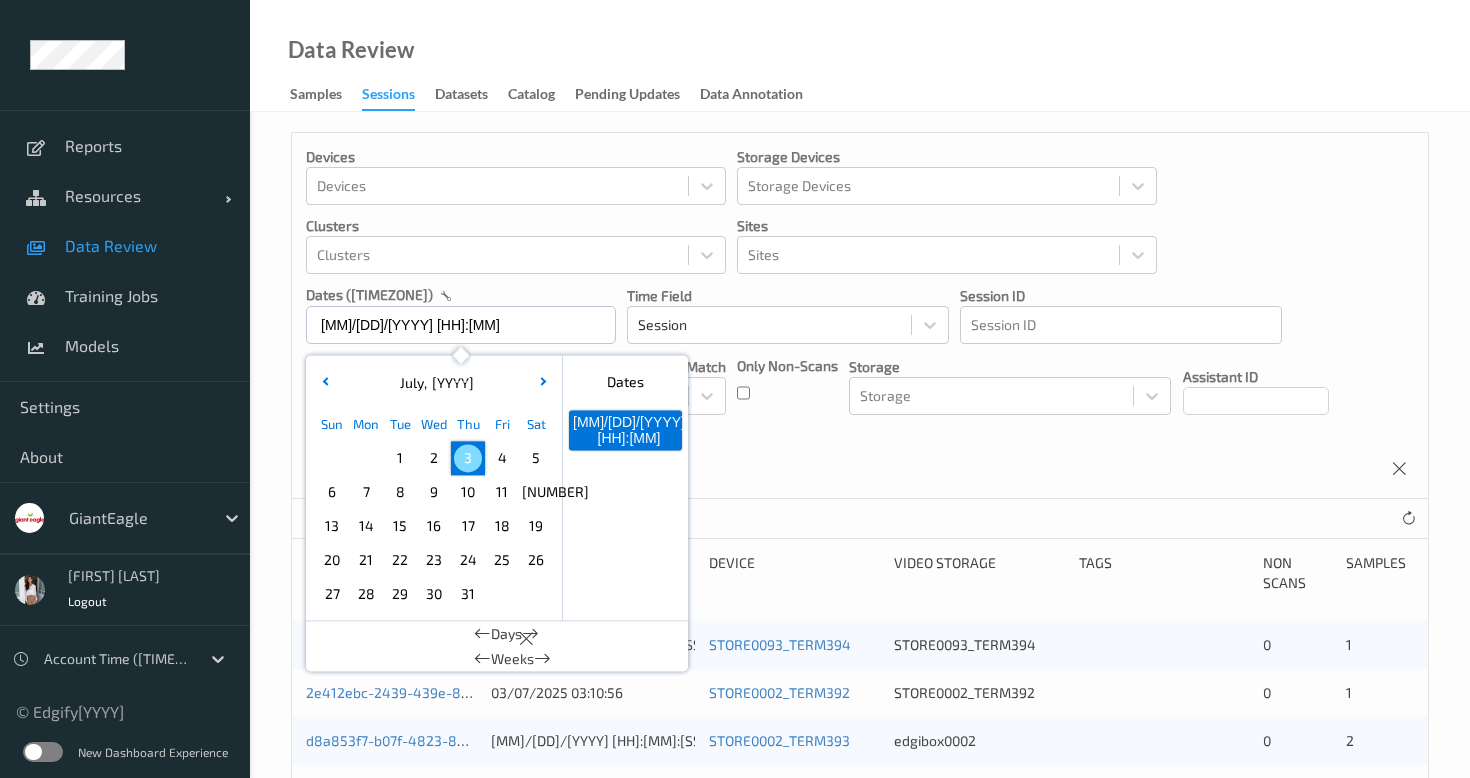 click on "Devices" at bounding box center (516, 157) 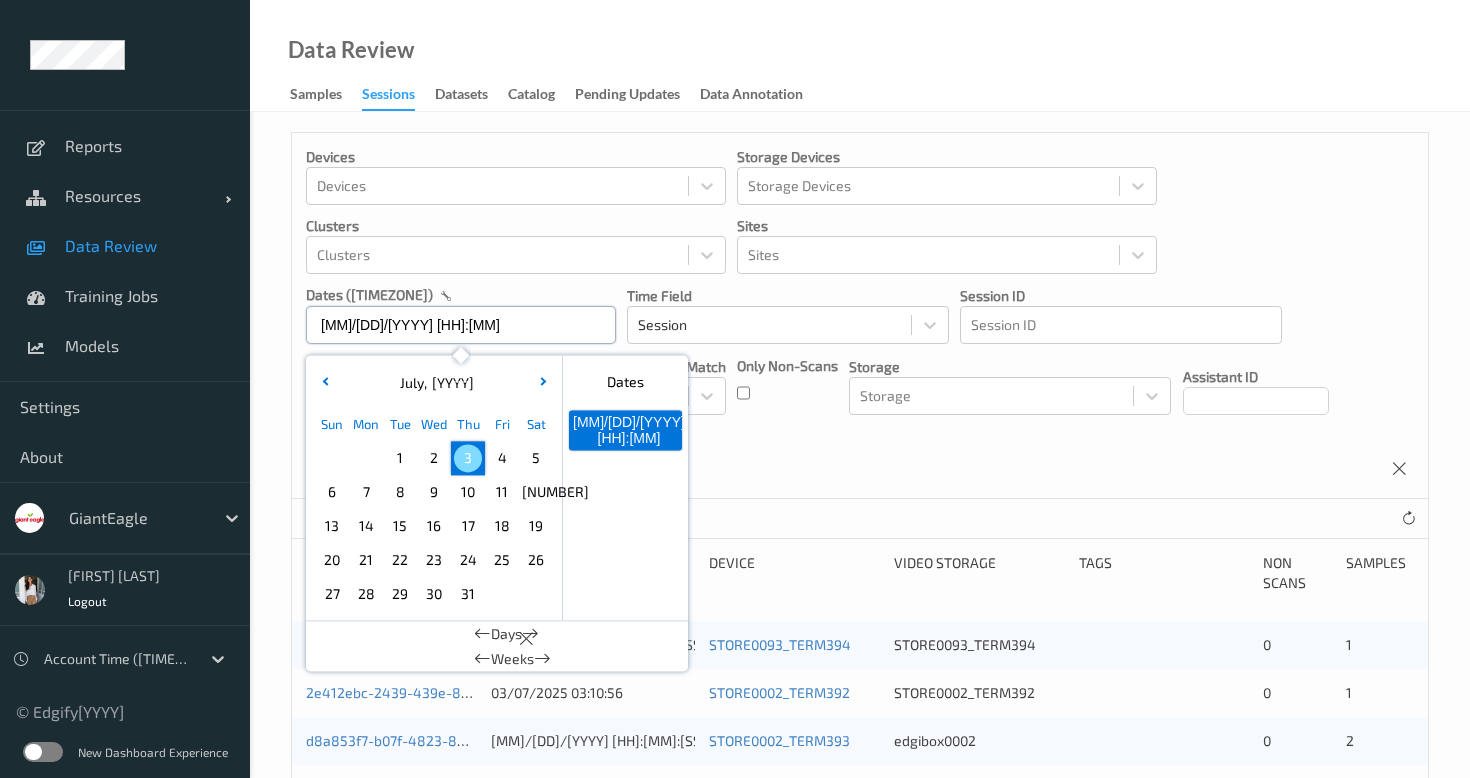click on "[DATE] [TIME]" at bounding box center [461, 325] 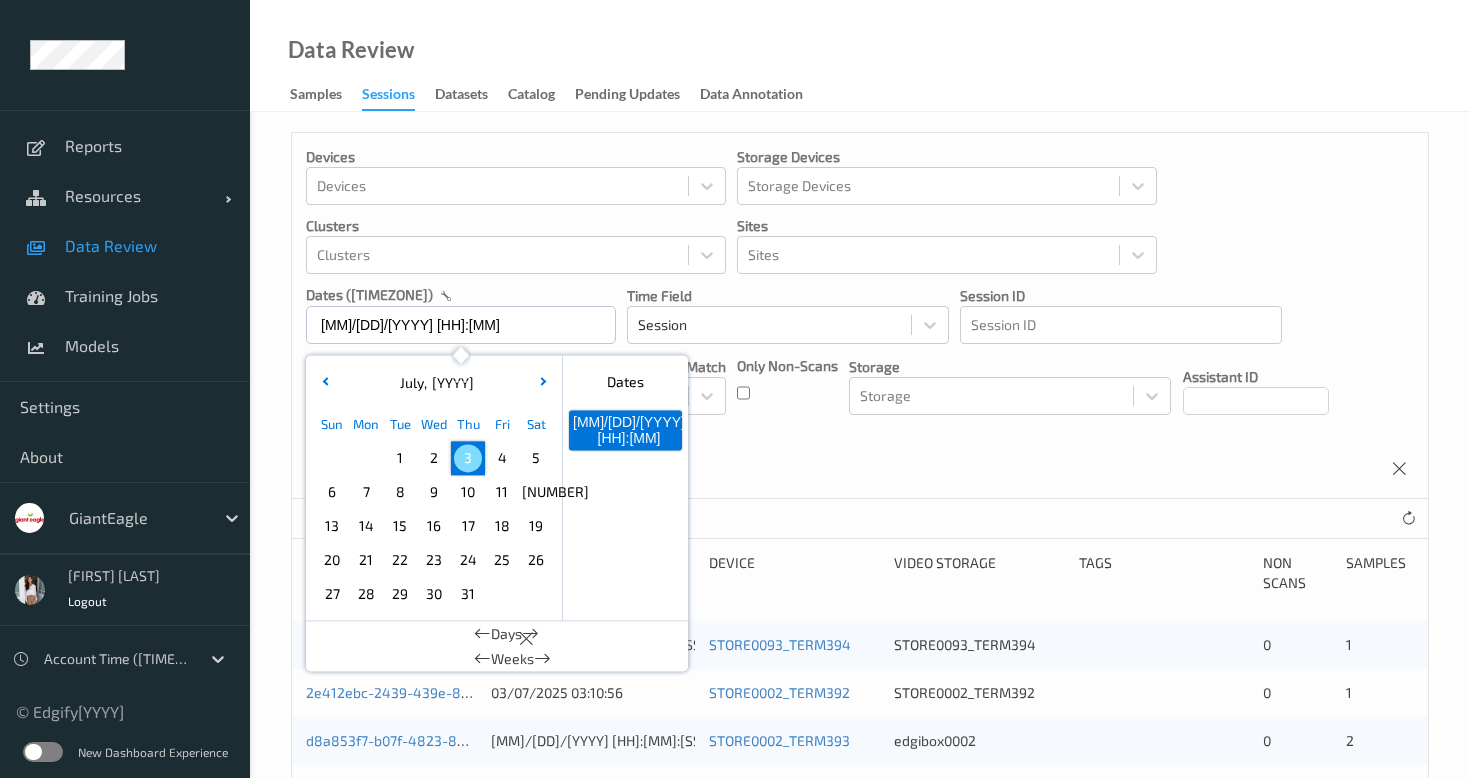 click on "3" at bounding box center (468, 458) 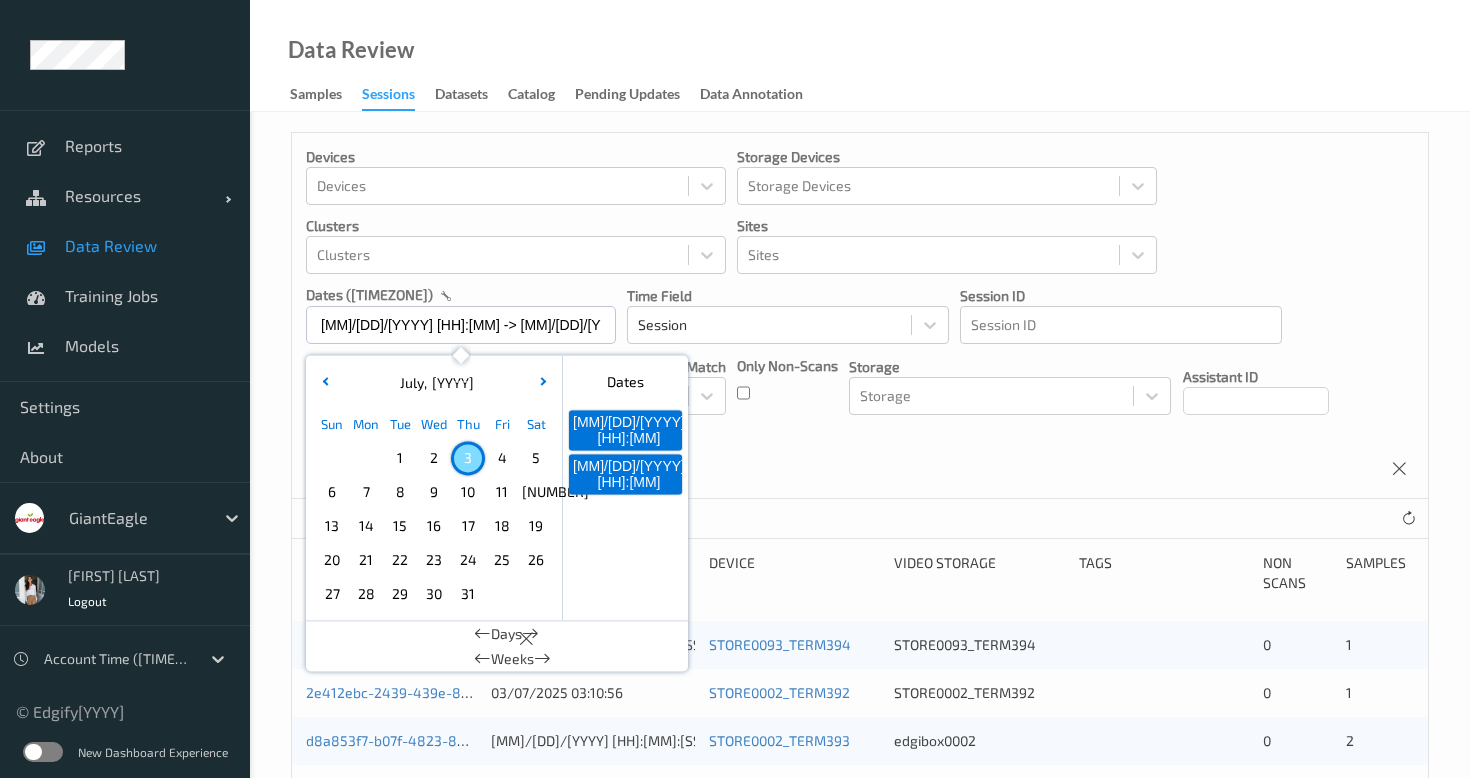 click on "Devices Devices Storage Devices Storage Devices Clusters Clusters Sites Sites dates (-04:00) [DATE] [TIME] -» [DATE] [TIME] July , 2025 Sun Mon Tue Wed Thu Fri Sat 1 2 3 4 5 6 7 8 9 10 11 12 13 14 15 16 17 18 19 20 21 22 23 24 25 26 27 28 29 30 31 January February March April May June July August September October November December 2021 2022 2023 2024 2025 2026 2027 2028 2029 2030 2031 2032 Dates [DATE] [TIME] + [DATE] [TIME] + Days Weeks Time Field Session Session ID Session ID Tags none contains any contains all exact match Tags Only Non-Scans Storage Storage Assistant ID Shopper ID Order By session" at bounding box center [860, 316] 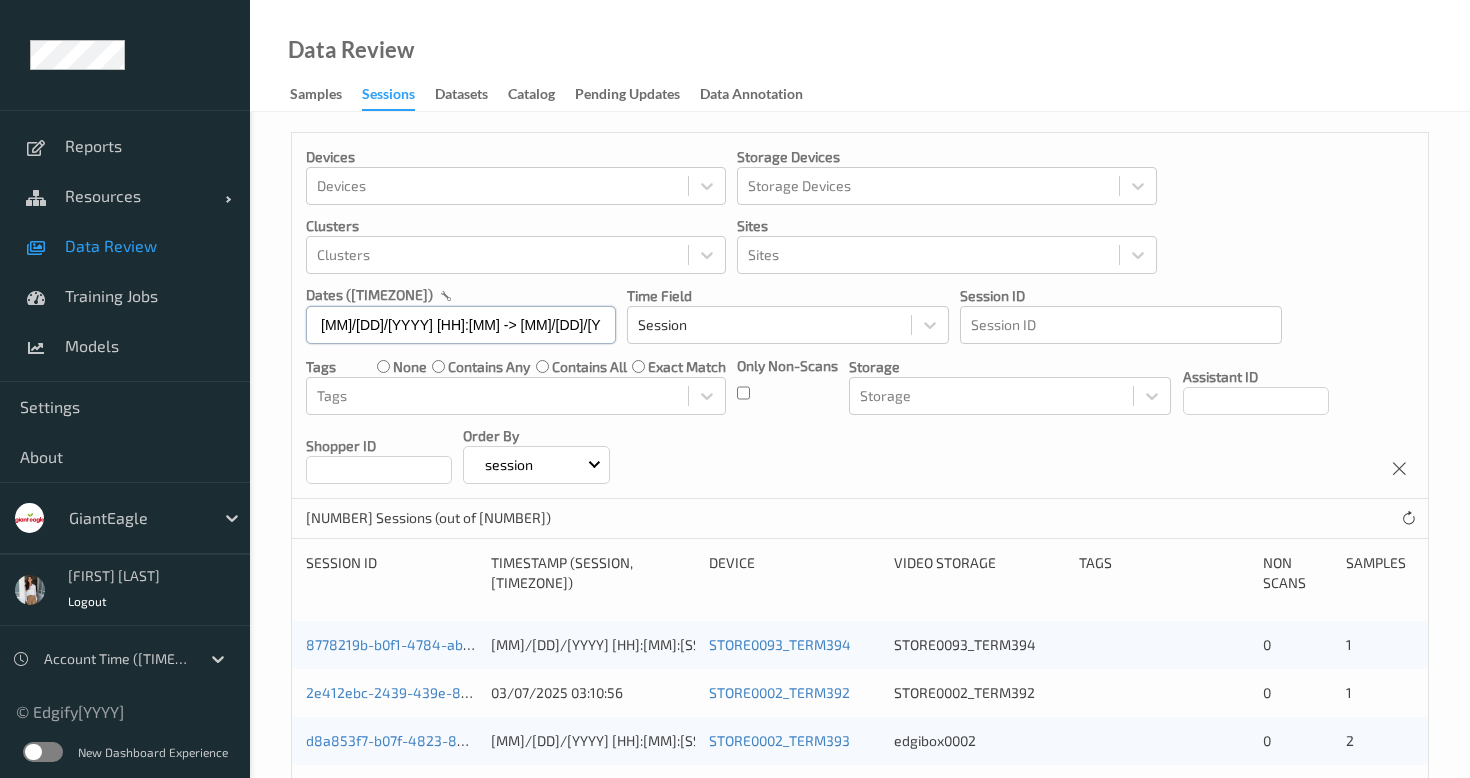 click on "[DATE] [TIME] -» [DATE] [TIME]" at bounding box center (461, 325) 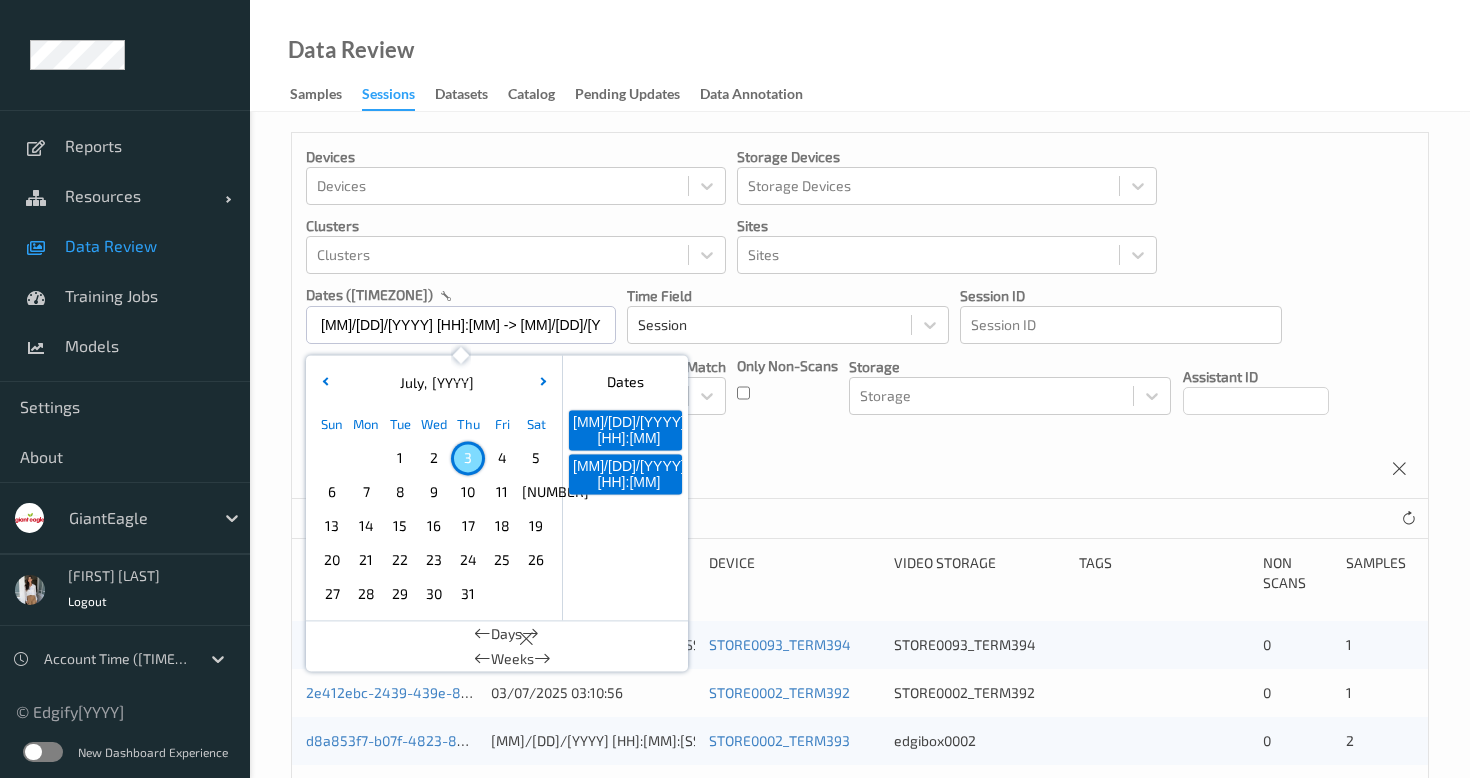 click on "2" at bounding box center (434, 458) 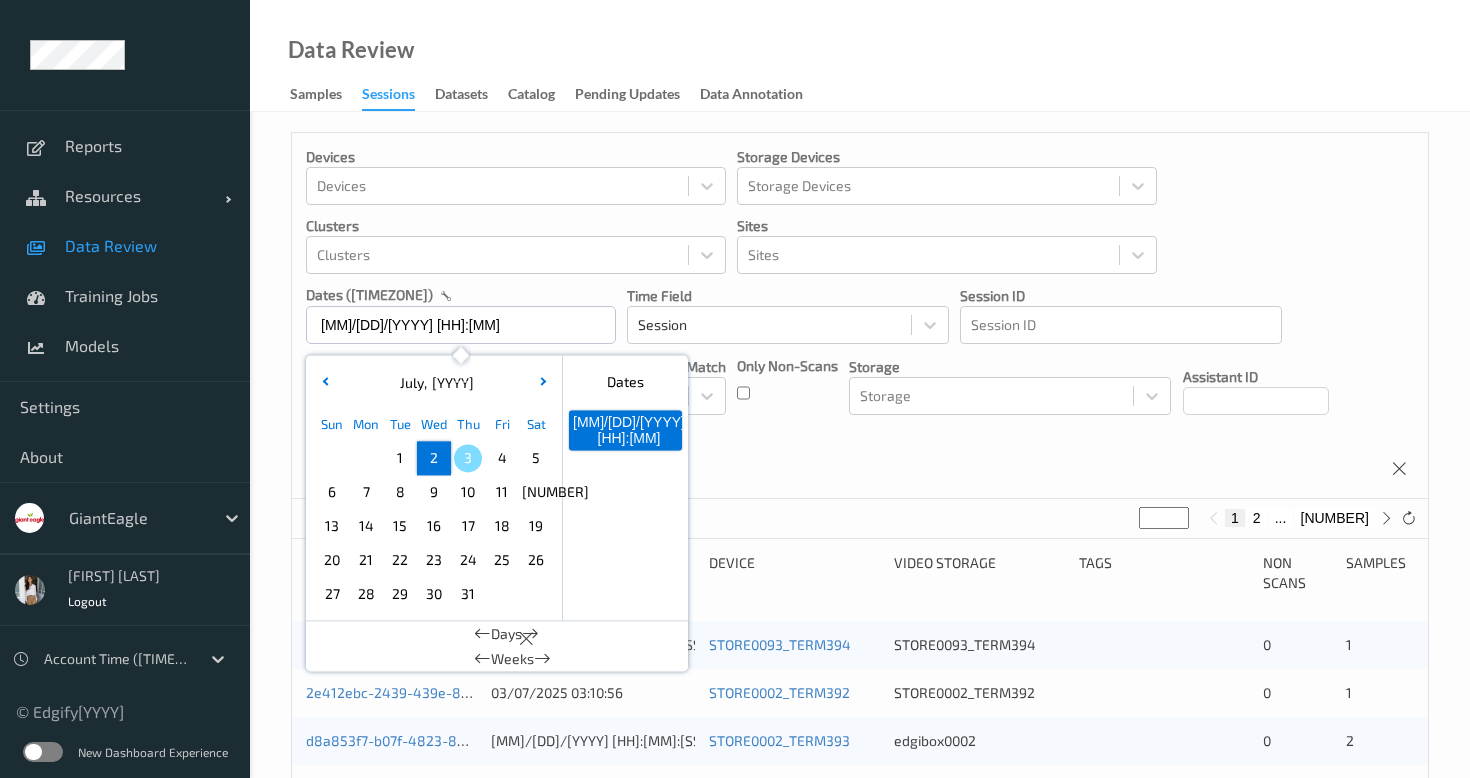 click on "Devices Devices Storage Devices Storage Devices Clusters Clusters Sites Sites dates (-04:00) 02/07/2025 00:00 July , 2025 Sun Mon Tue Wed Thu Fri Sat 1 2 3 4 5 6 7 8 9 10 11 12 13 14 15 16 17 18 19 20 21 22 23 24 25 26 27 28 29 30 31 January February March April May June July August September October November December 2021 2022 2023 2024 2025 2026 2027 2028 2029 2030 2031 2032 Dates 02/07/2025 00:00 + Days Weeks Time Field Session Session ID Session ID Tags none contains any contains all exact match Tags Only Non-Scans Storage Storage Assistant ID Shopper ID Order By session" at bounding box center (860, 316) 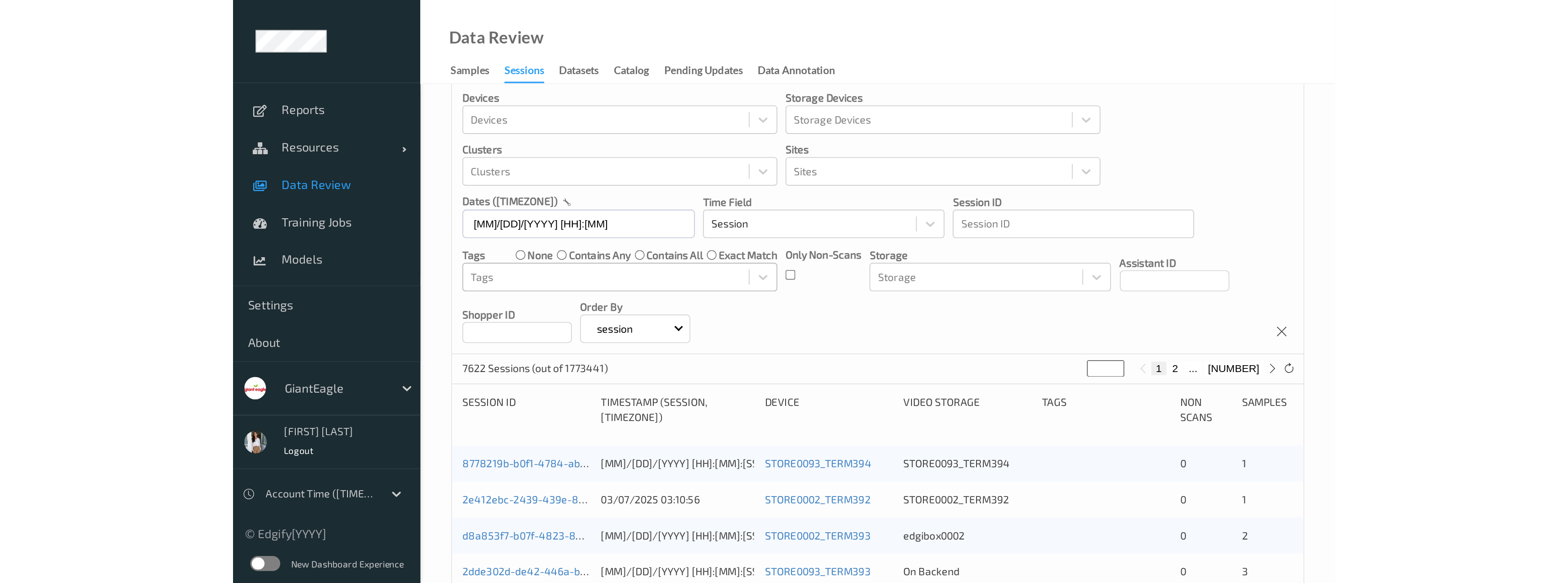 scroll, scrollTop: 0, scrollLeft: 0, axis: both 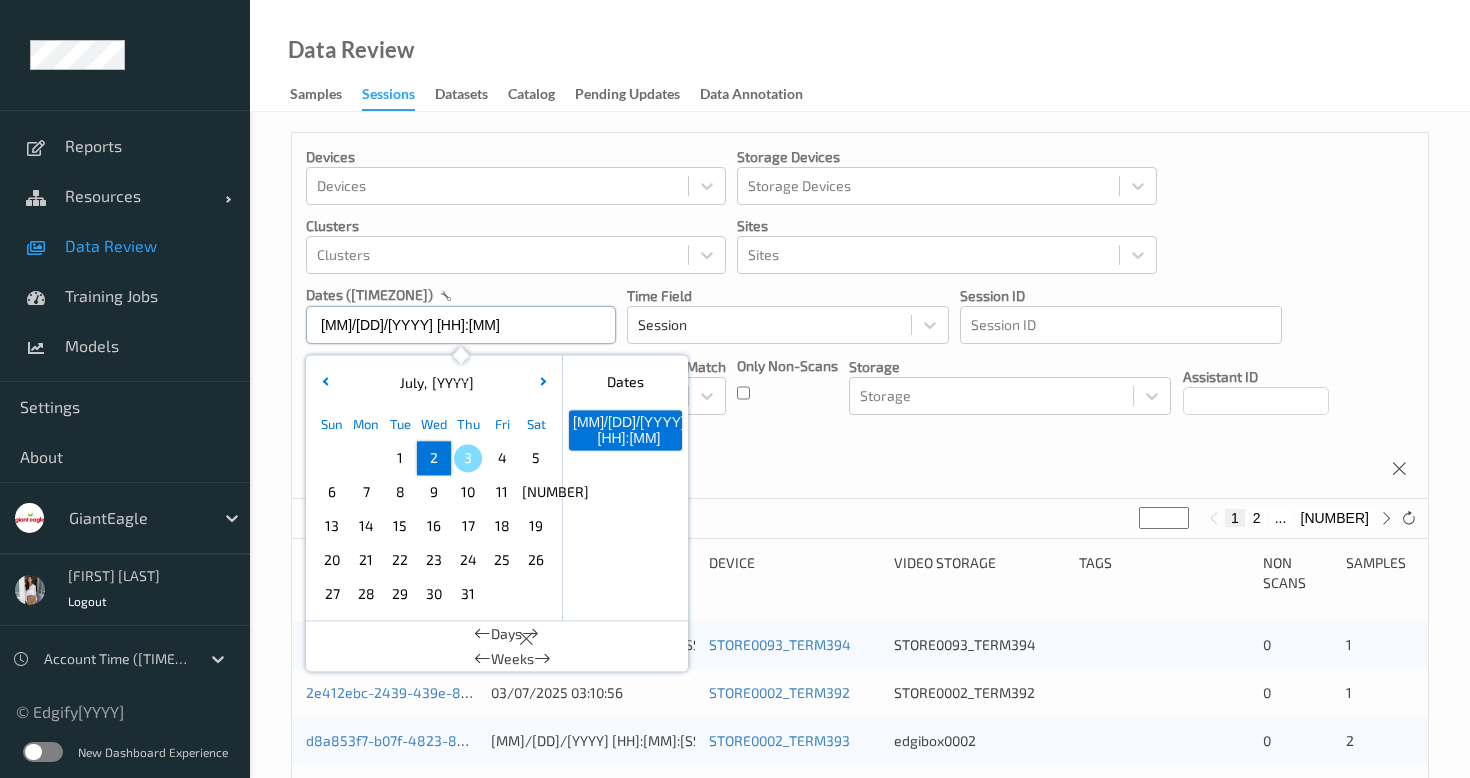 click on "02/07/2025 00:00" at bounding box center (461, 325) 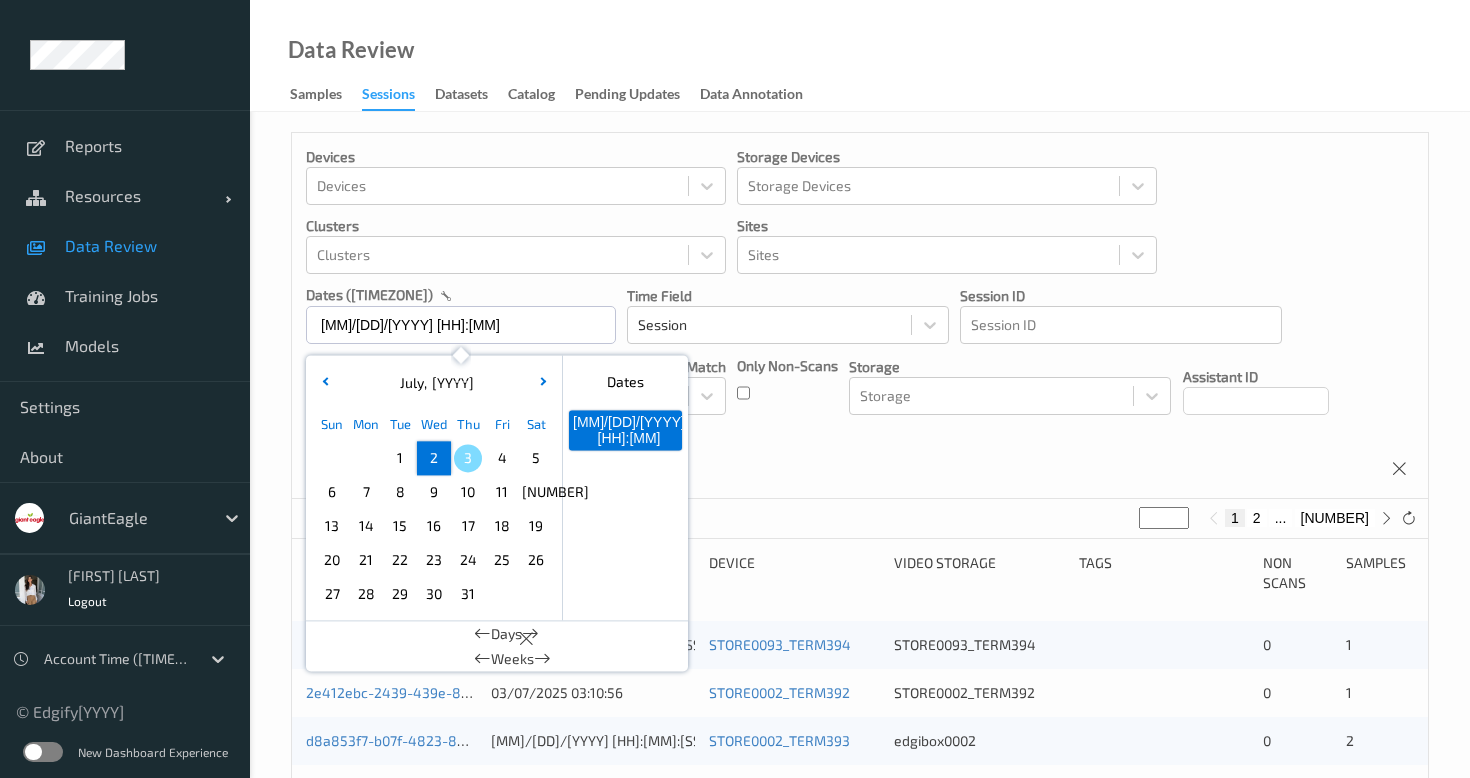 click on "2" at bounding box center [434, 458] 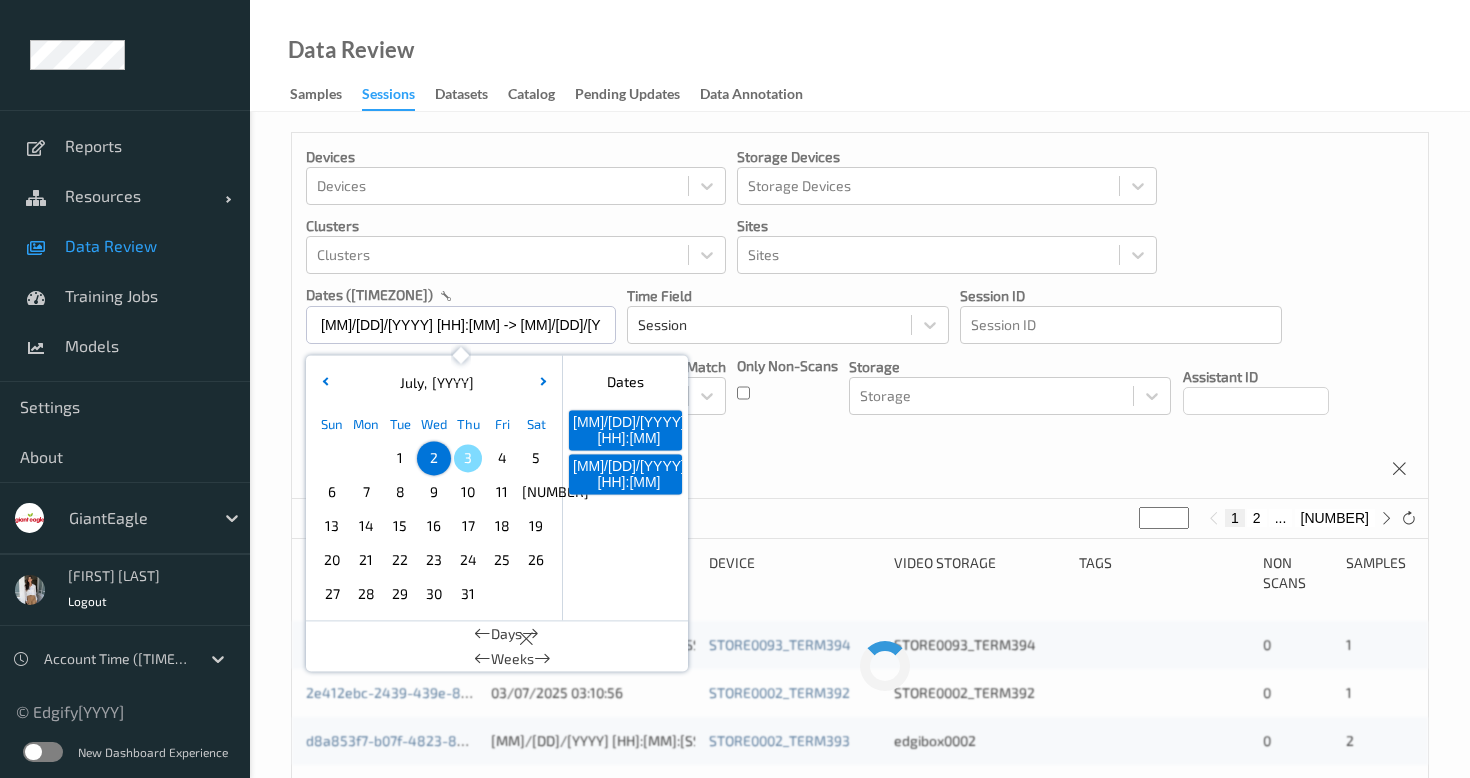 click on "Devices Devices Storage Devices Storage Devices Clusters Clusters Sites Sites dates (-04:00) 02/07/2025 00:00 -> 02/07/2025 23:59 July , 2025 Sun Mon Tue Wed Thu Fri Sat 1 2 3 4 5 6 7 8 9 10 11 12 13 14 15 16 17 18 19 20 21 22 23 24 25 26 27 28 29 30 31 January February March April May June July August September October November December 2021 2022 2023 2024 2025 2026 2027 2028 2029 2030 2031 2032 Dates 02/07/2025 00:00 + 02/07/2025 23:59 + Days Weeks Time Field Session Session ID Session ID Tags none contains any contains all exact match Tags Only Non-Scans Storage Storage Assistant ID Shopper ID Order By session" at bounding box center (860, 316) 